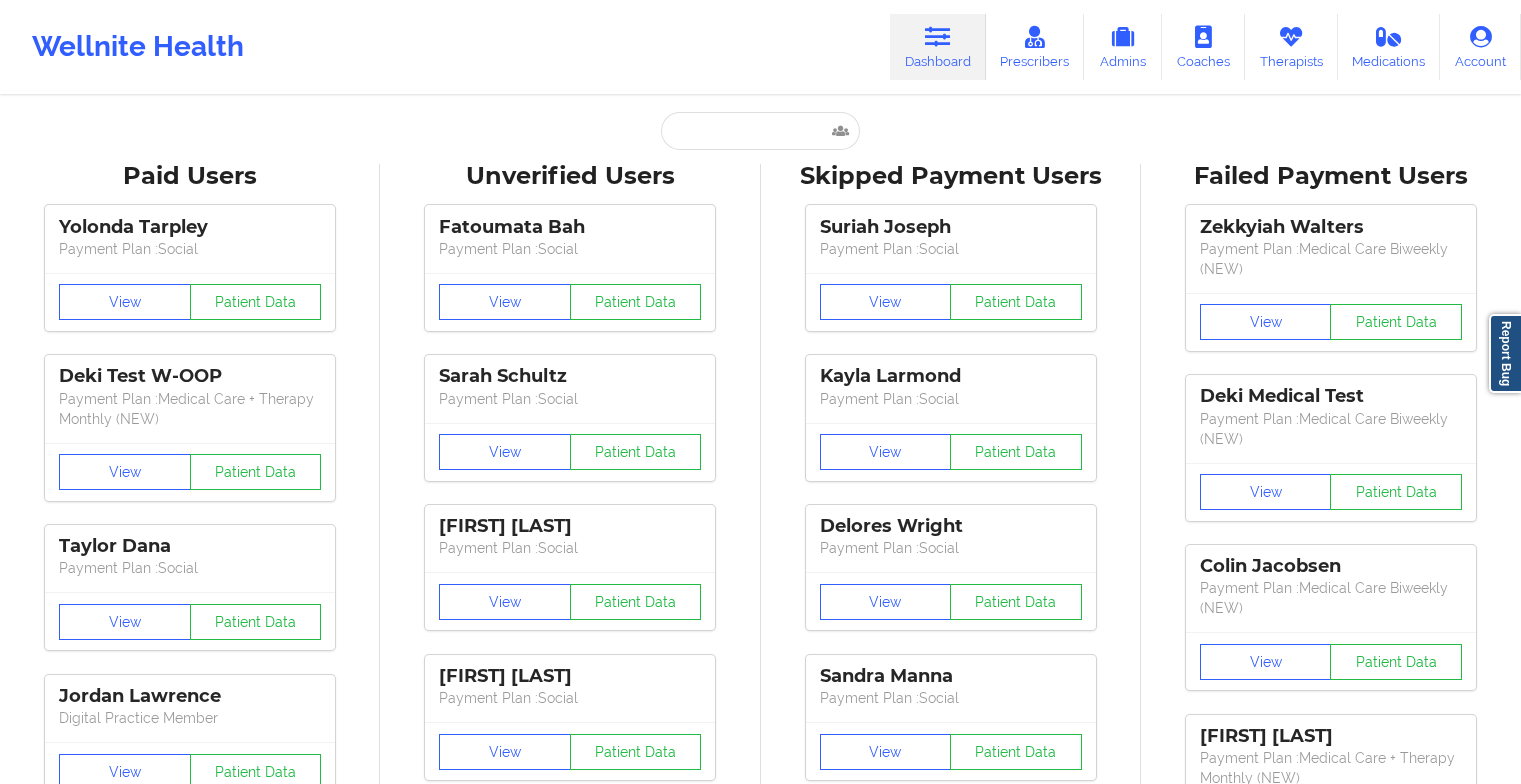 scroll, scrollTop: 0, scrollLeft: 0, axis: both 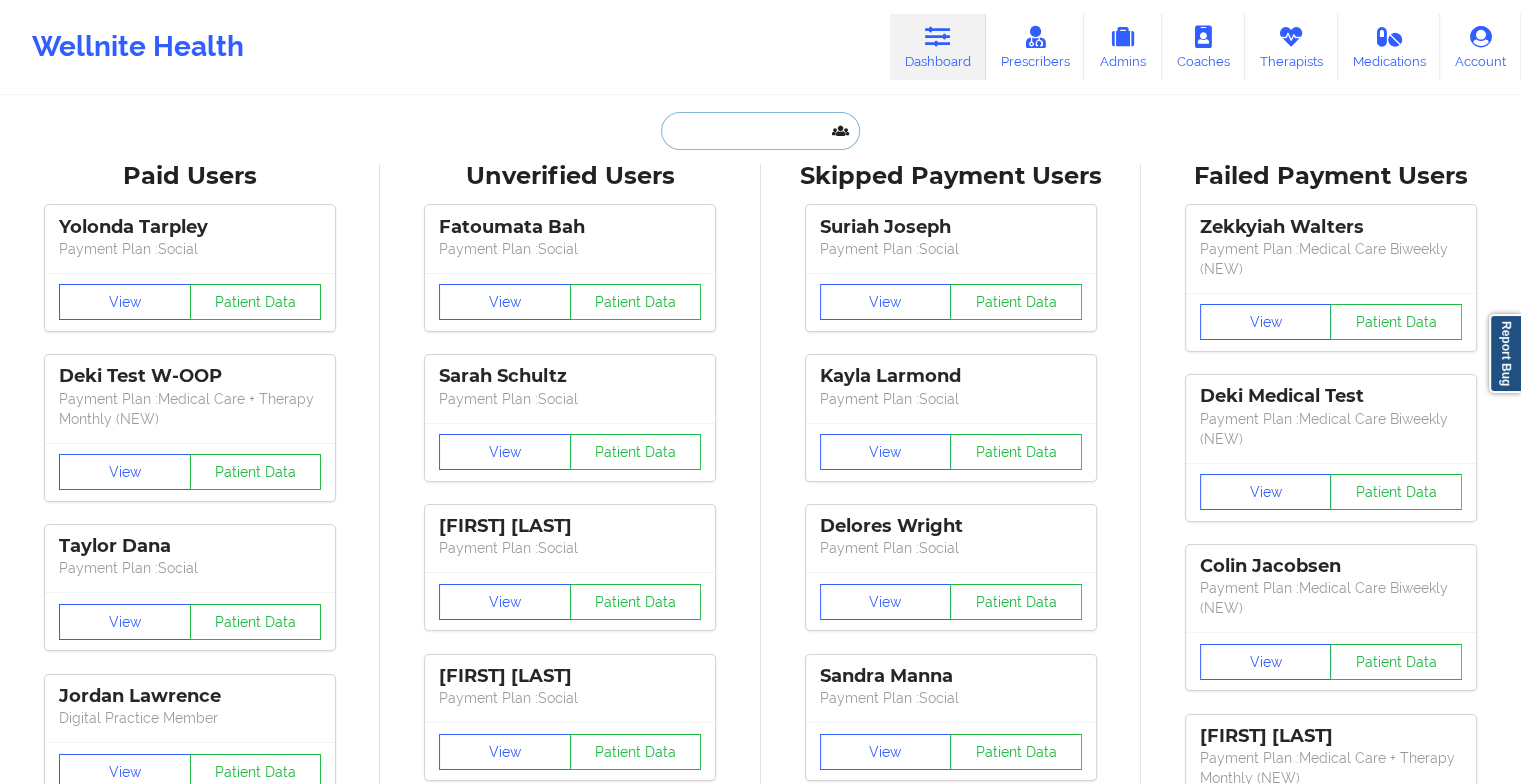 click at bounding box center [760, 131] 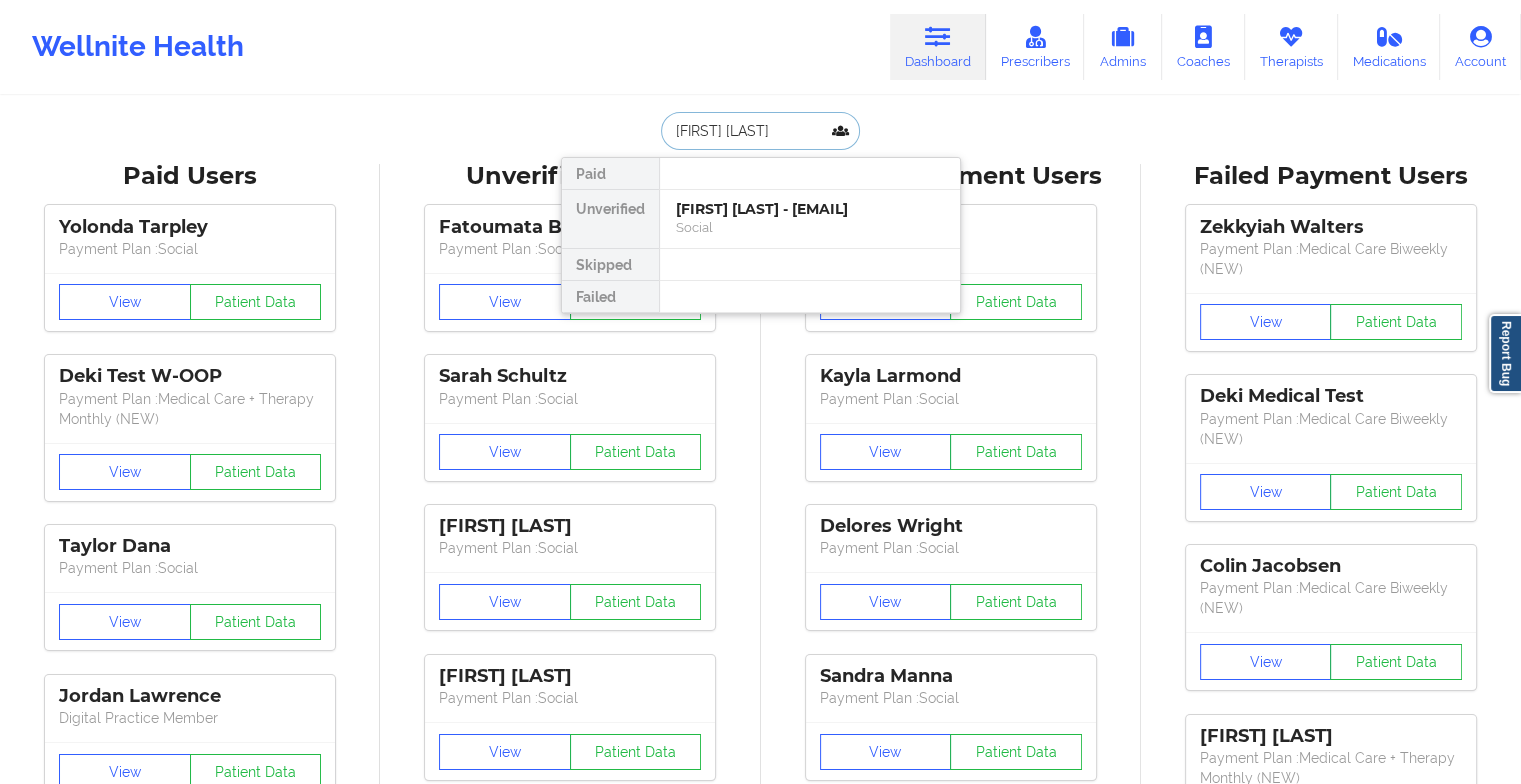 type on "[FIRST] [LAST]" 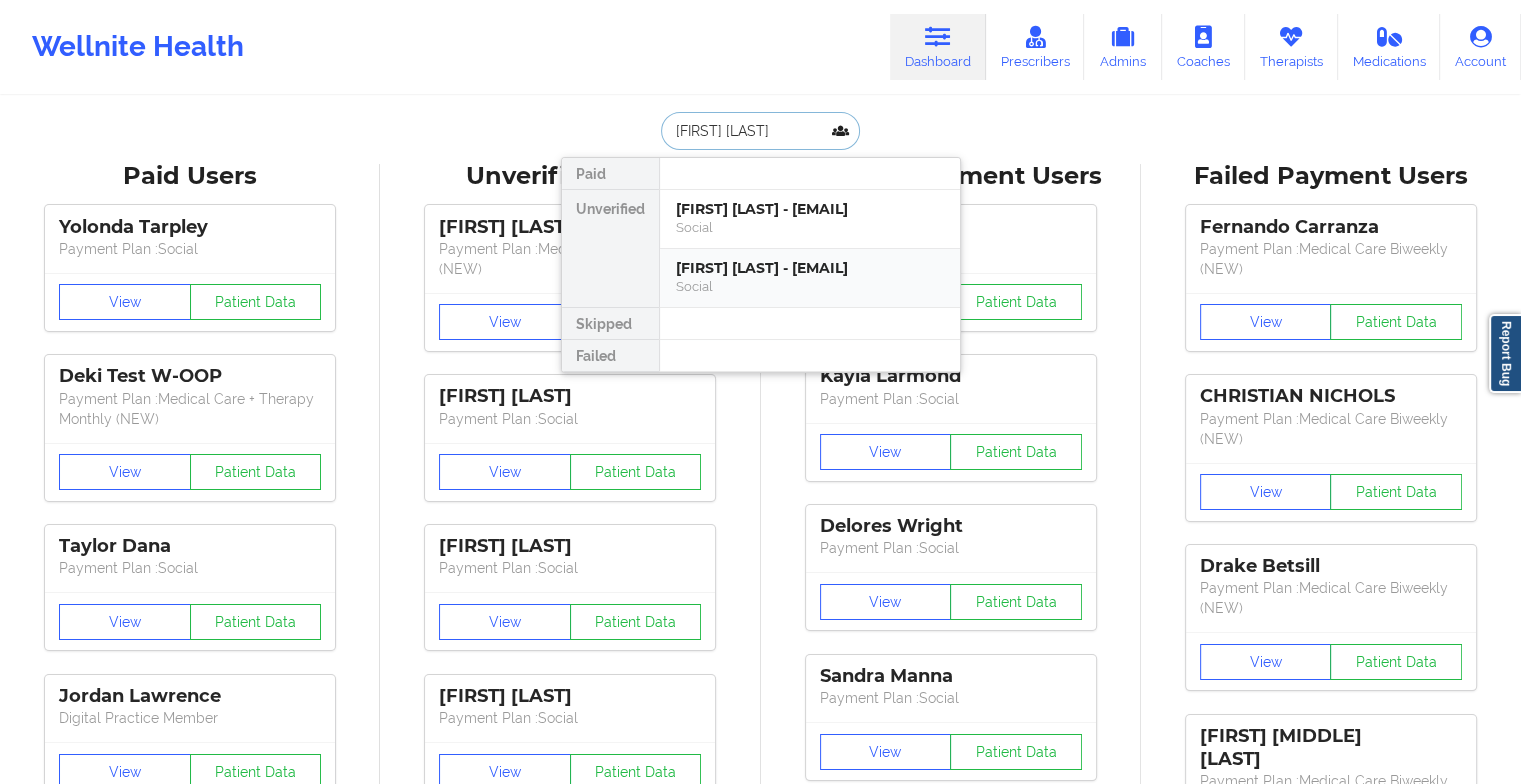 click on "[FIRST] [LAST] - [EMAIL]" at bounding box center [810, 268] 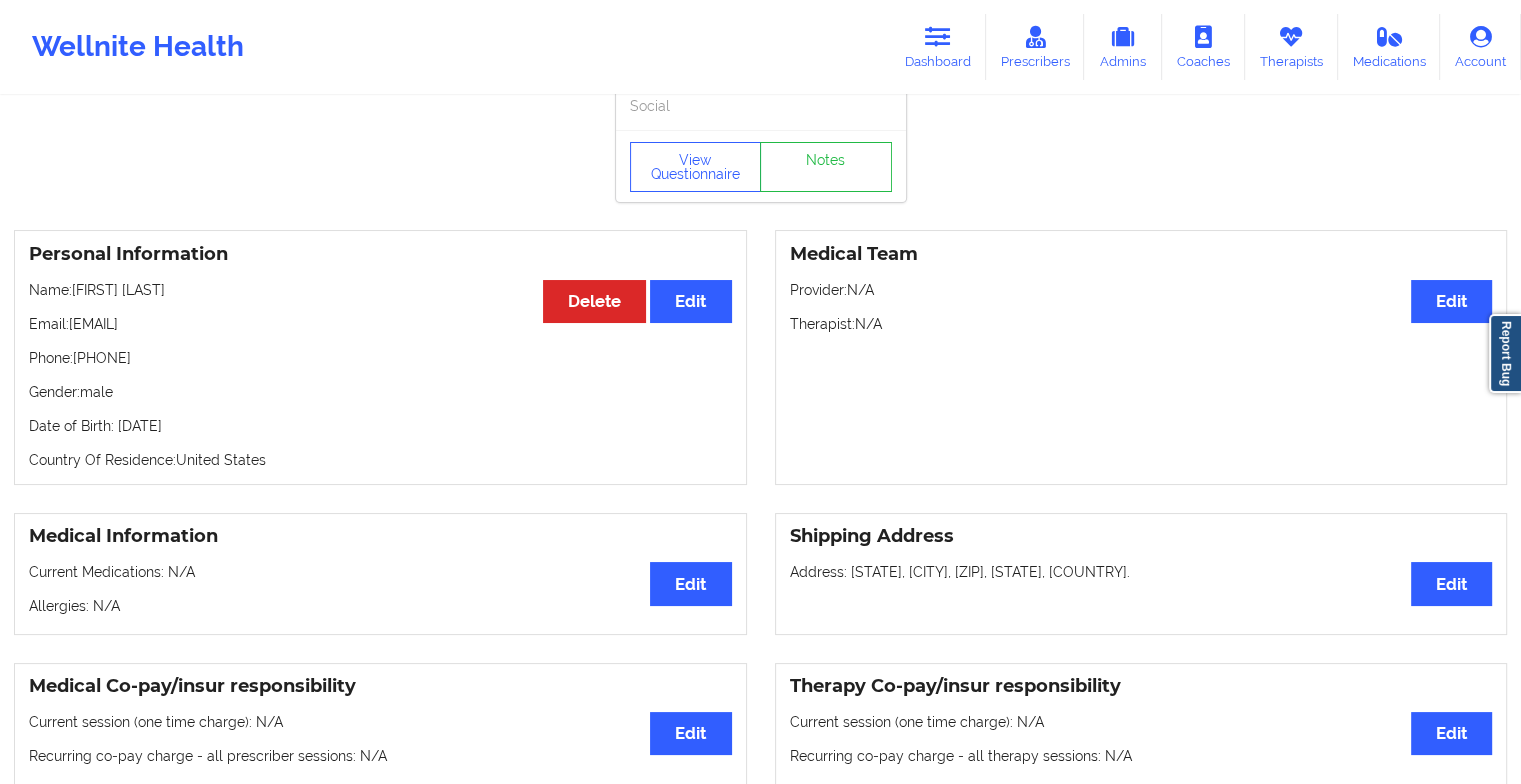 scroll, scrollTop: 0, scrollLeft: 0, axis: both 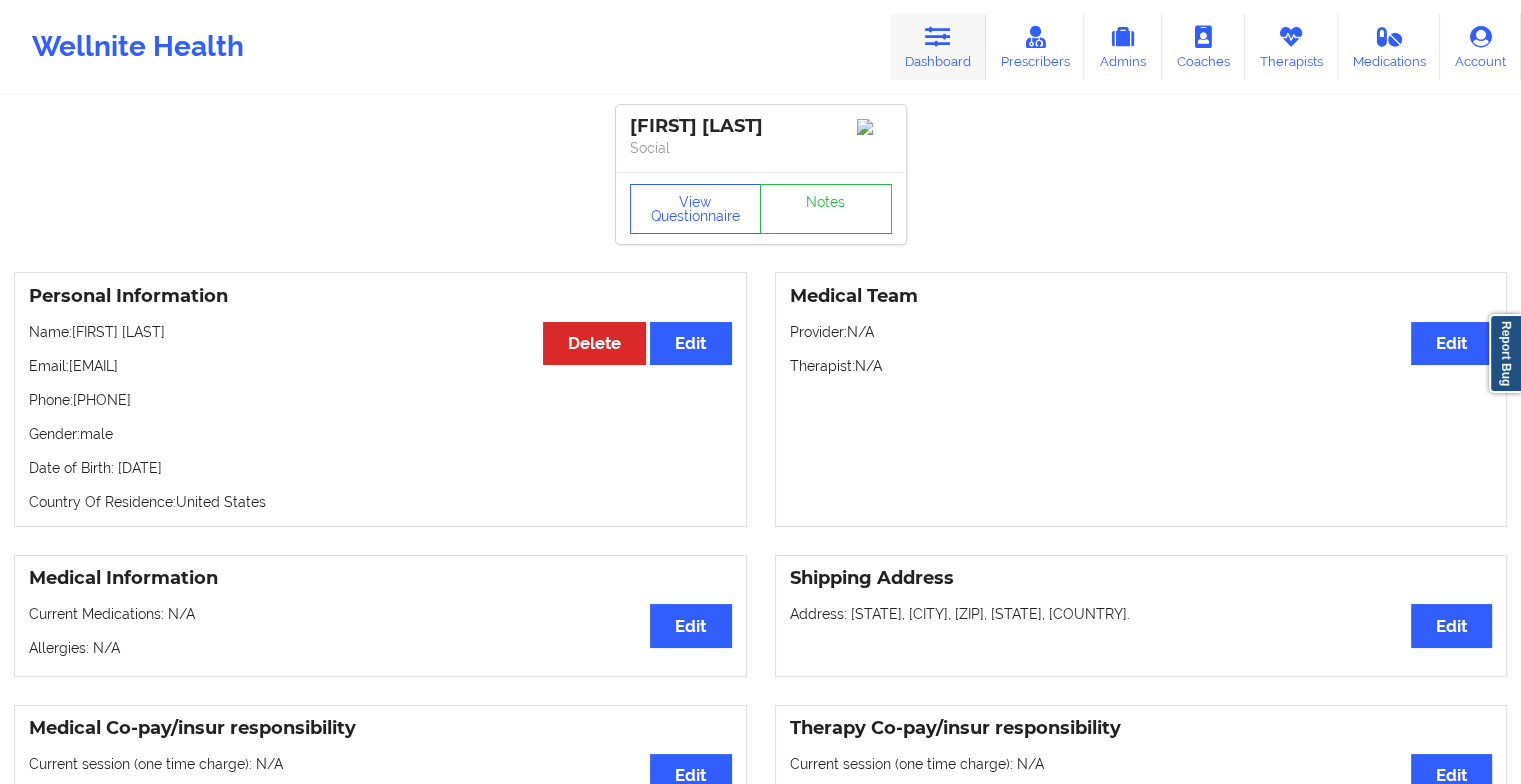 click at bounding box center (938, 37) 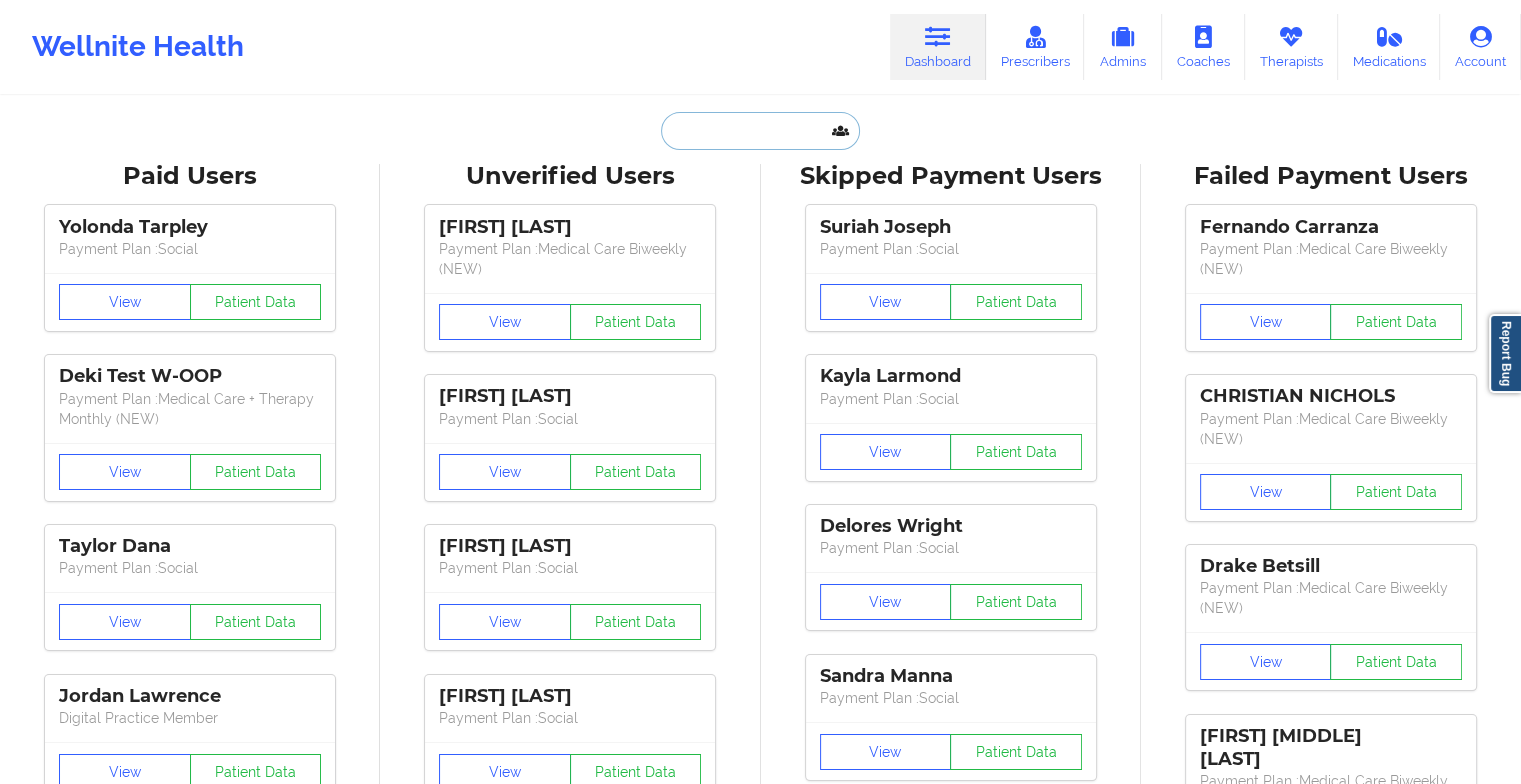 click at bounding box center [760, 131] 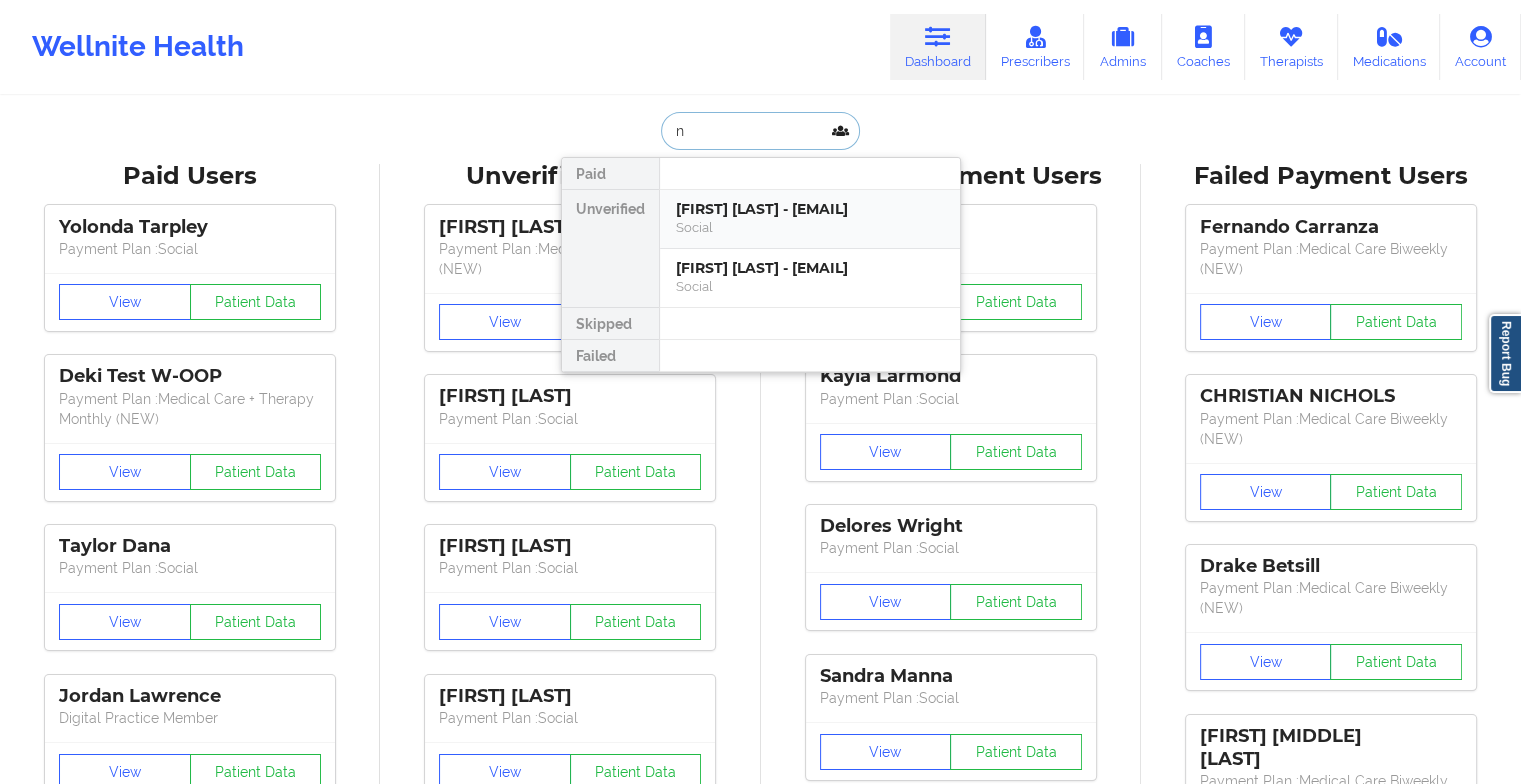 click on "Social" at bounding box center [810, 227] 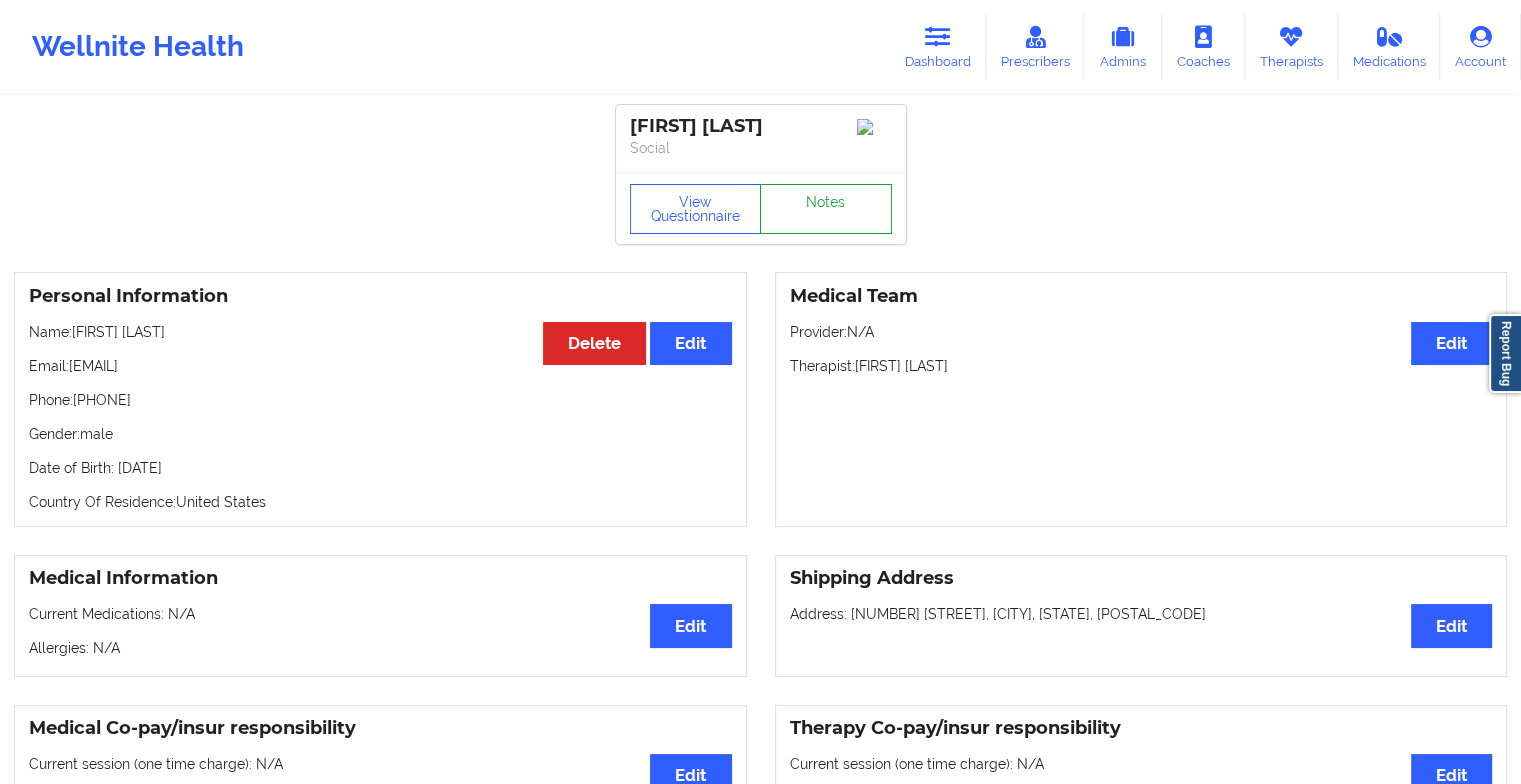 click on "Notes" at bounding box center [826, 209] 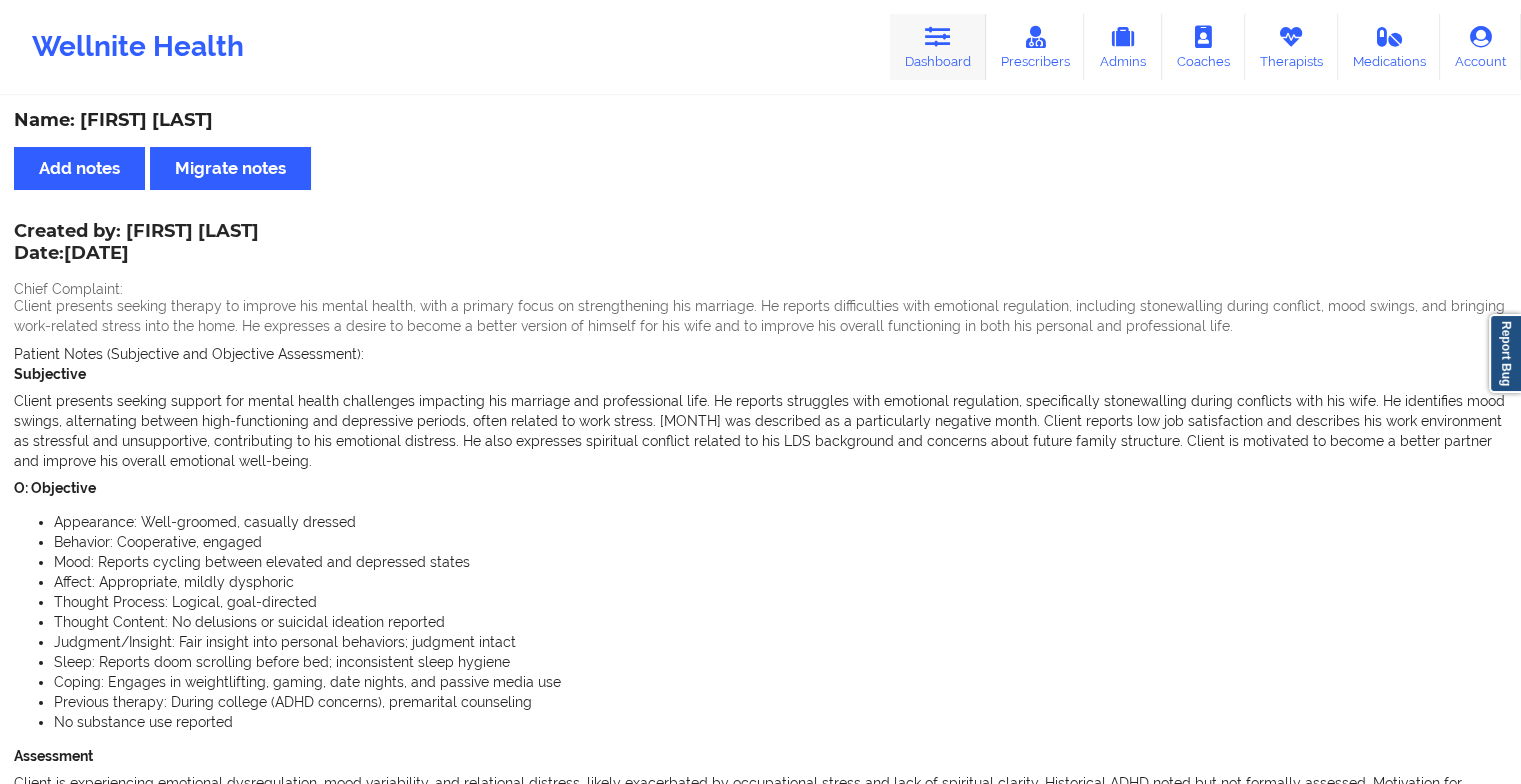 click on "Dashboard" at bounding box center (938, 47) 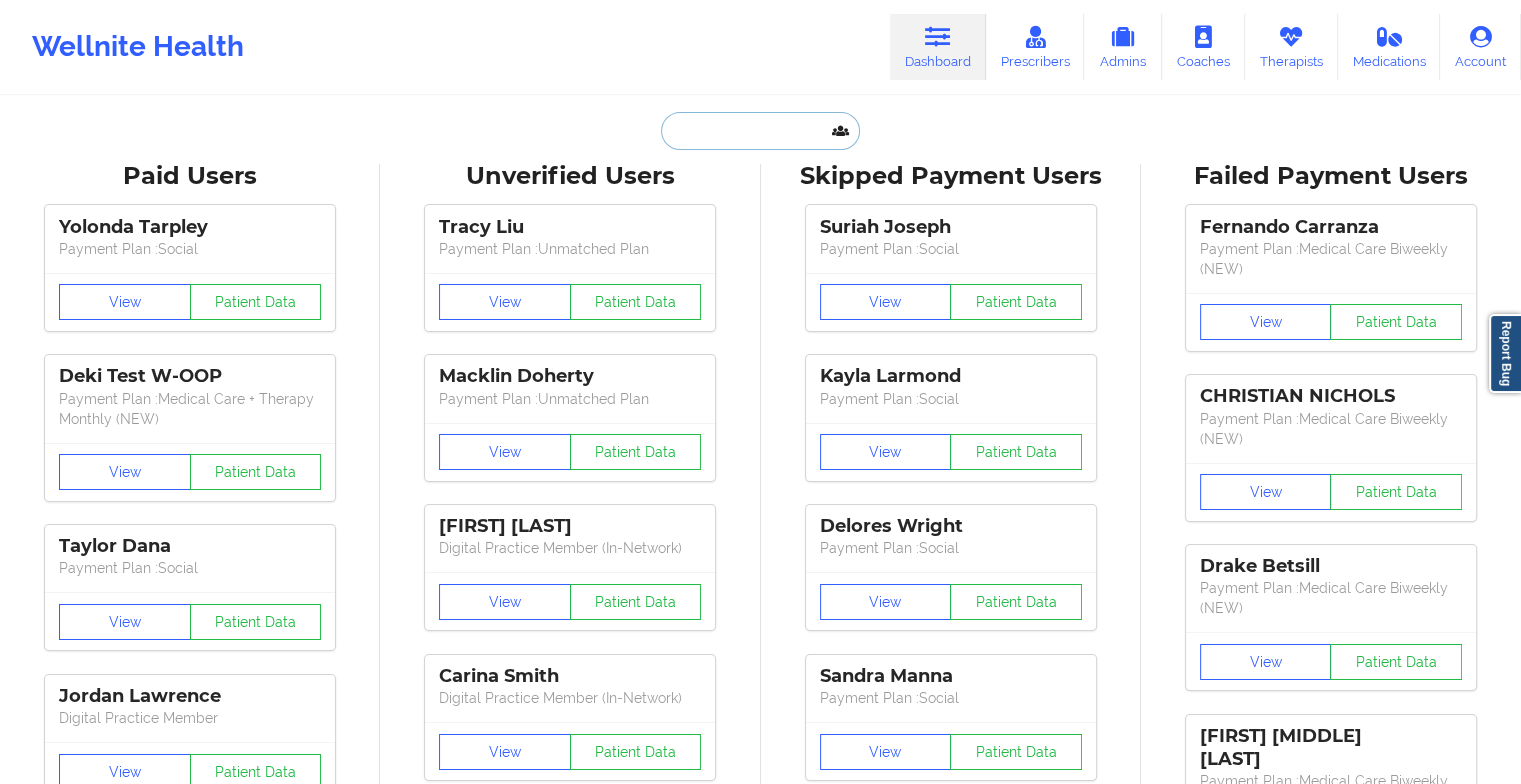 click at bounding box center (760, 131) 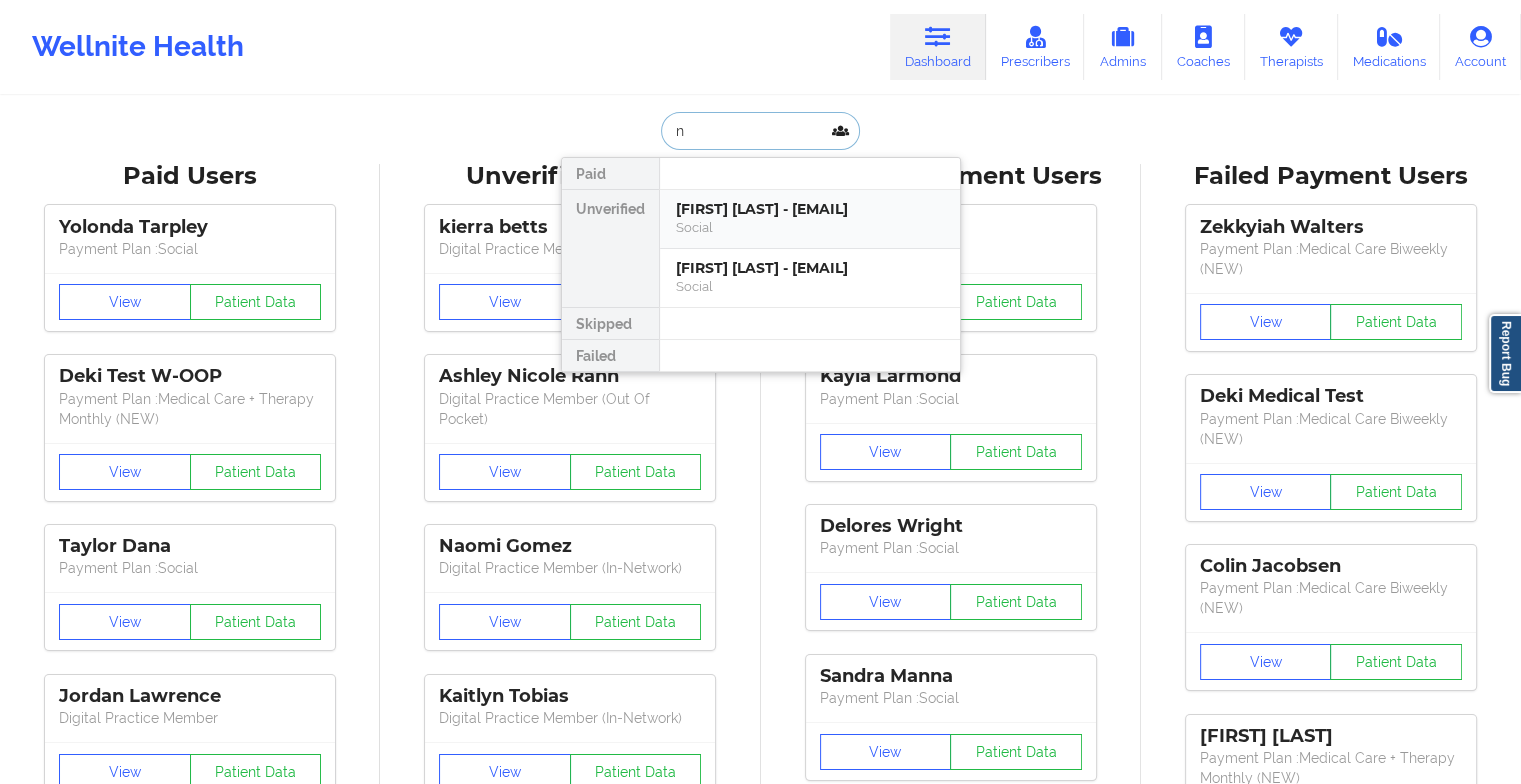 click on "[FIRST] [LAST] - [EMAIL] Social" at bounding box center (810, 219) 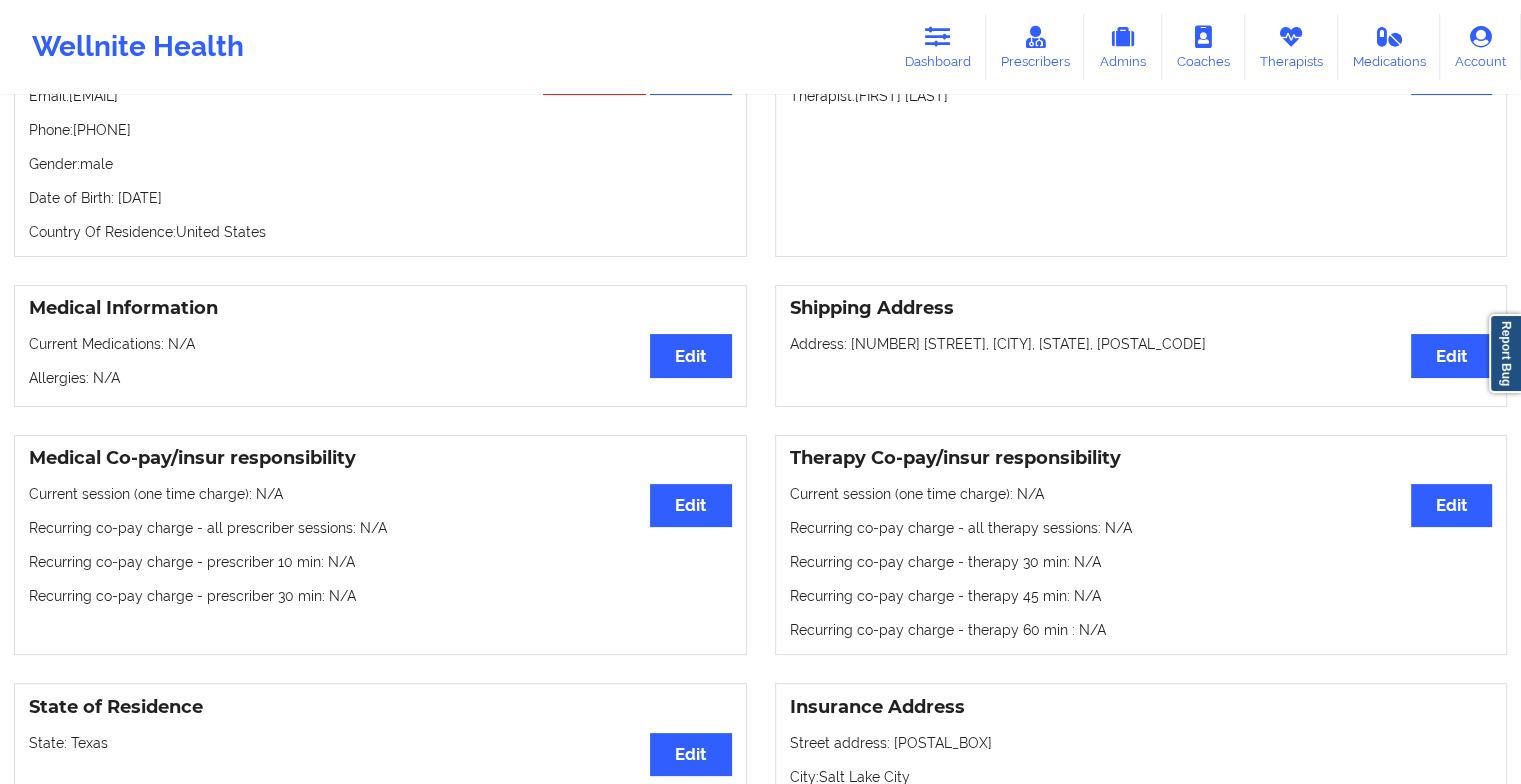 scroll, scrollTop: 265, scrollLeft: 0, axis: vertical 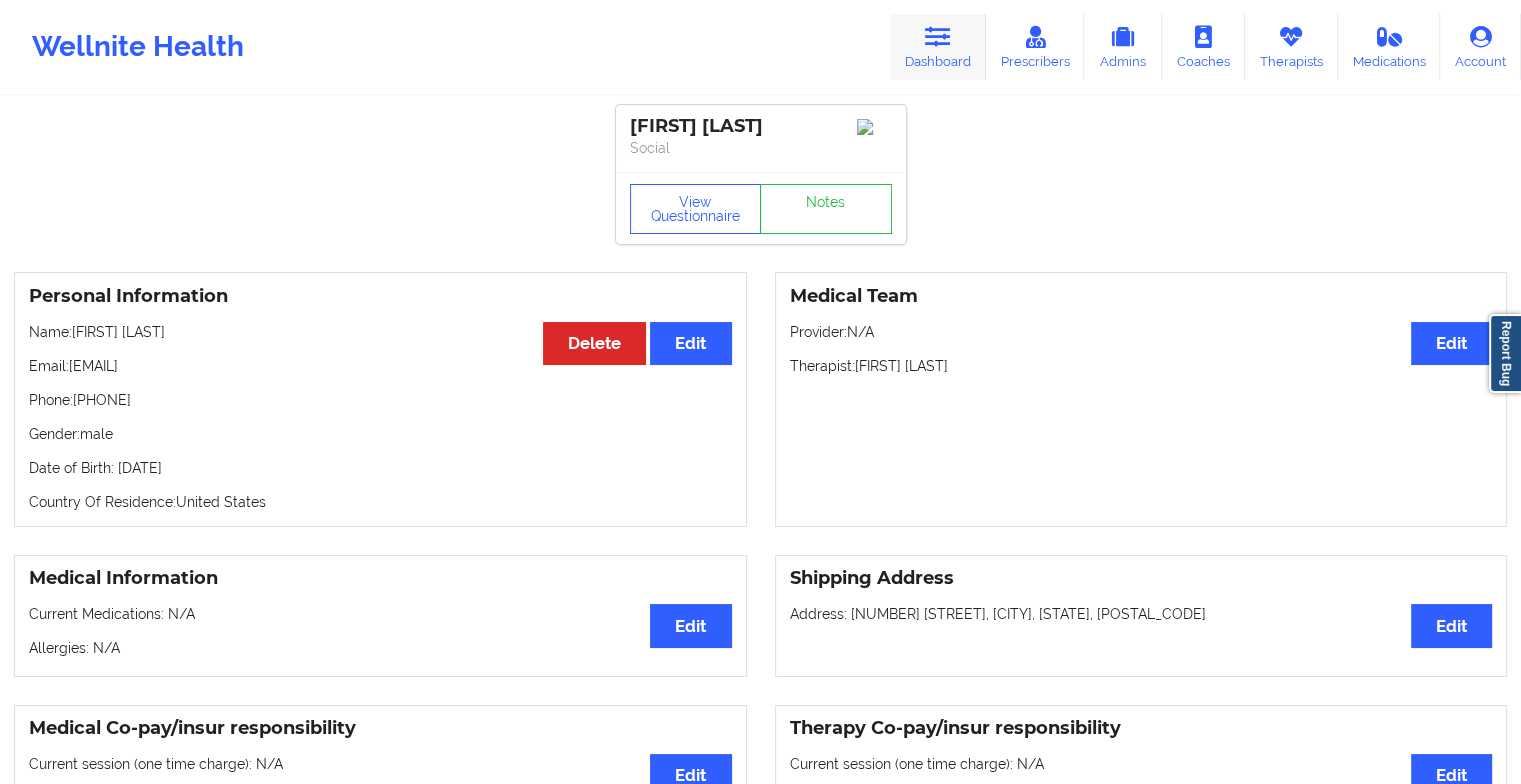 click on "Dashboard" at bounding box center [938, 47] 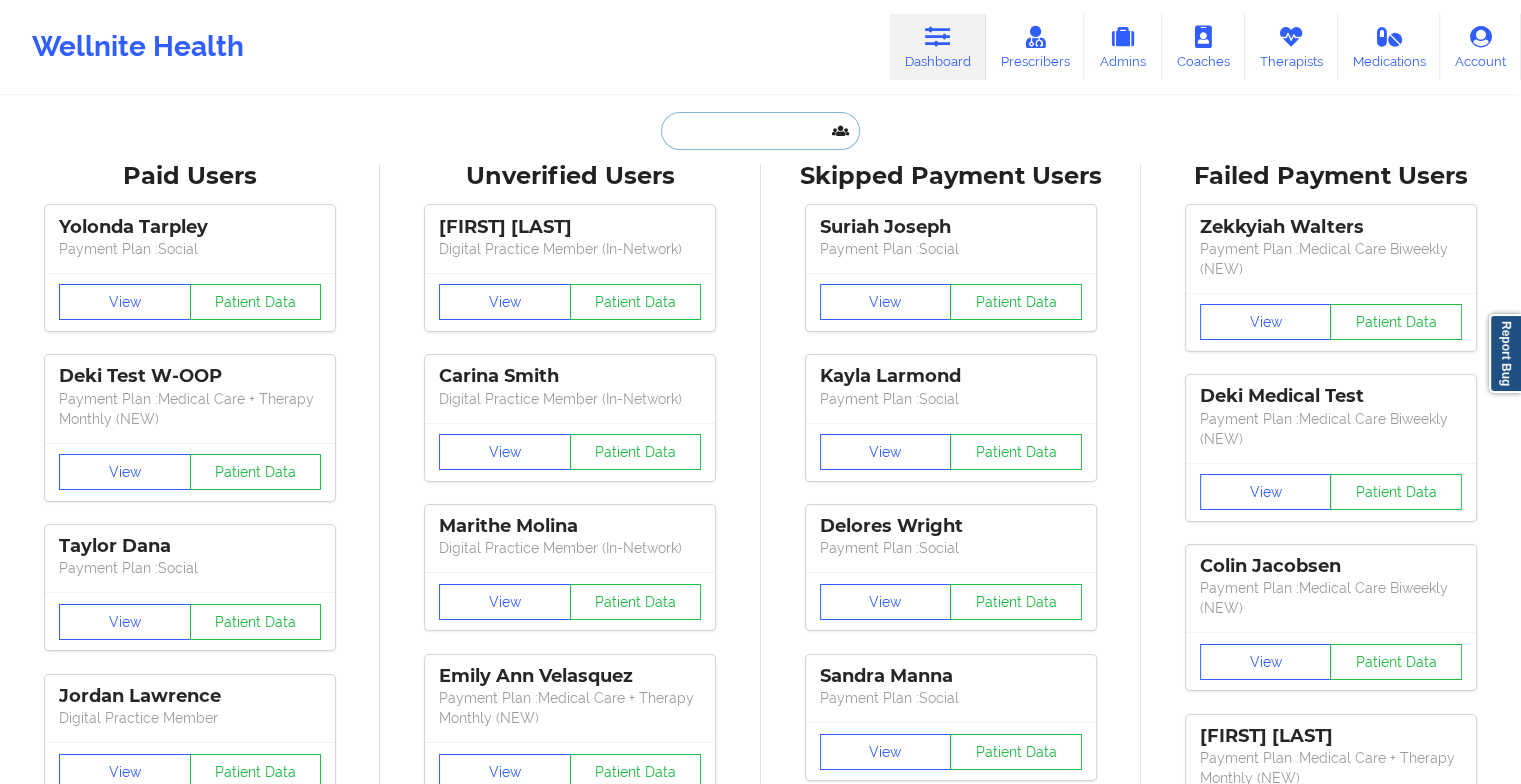 click at bounding box center (760, 131) 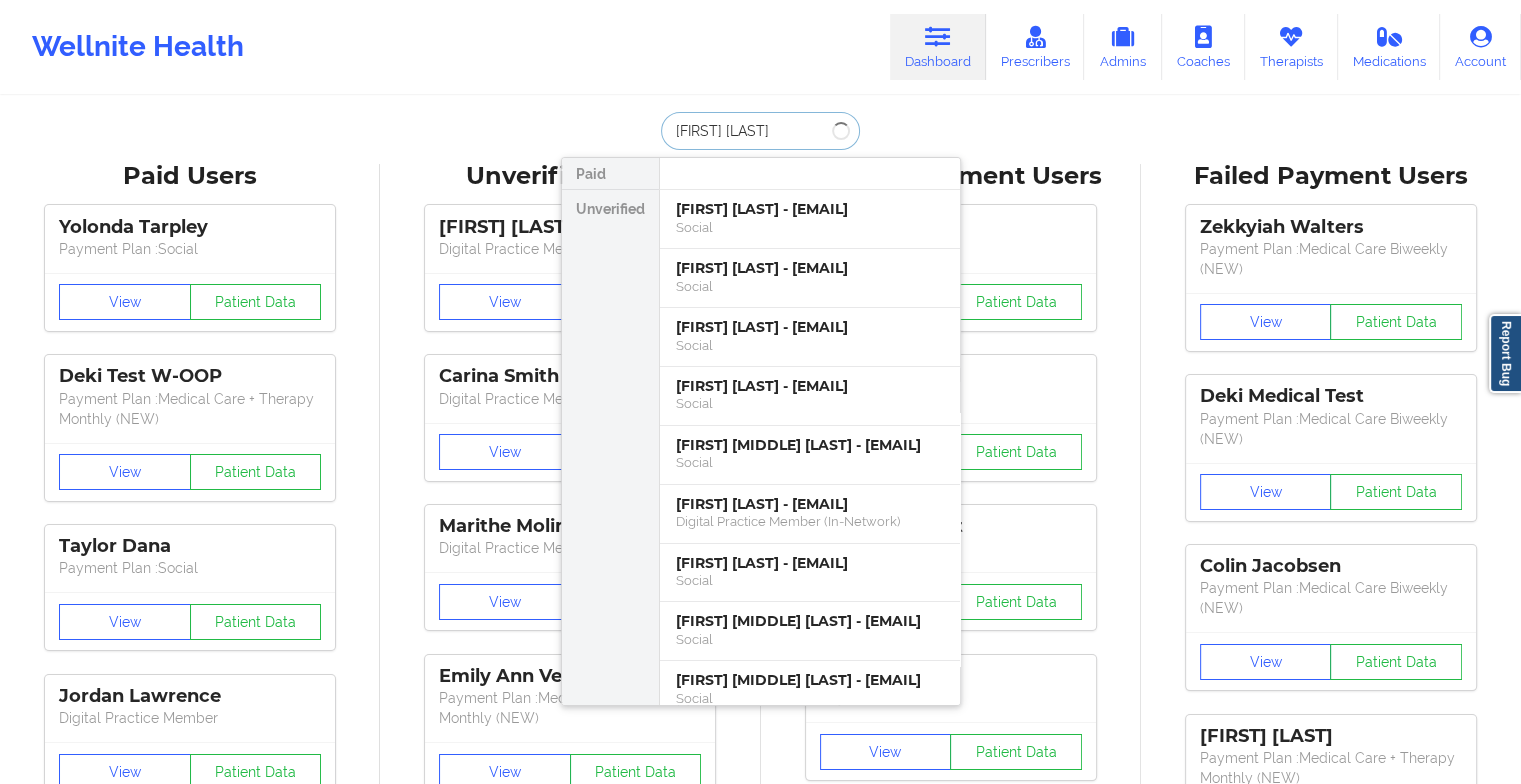 type on "[FIRST] [MIDDLE]" 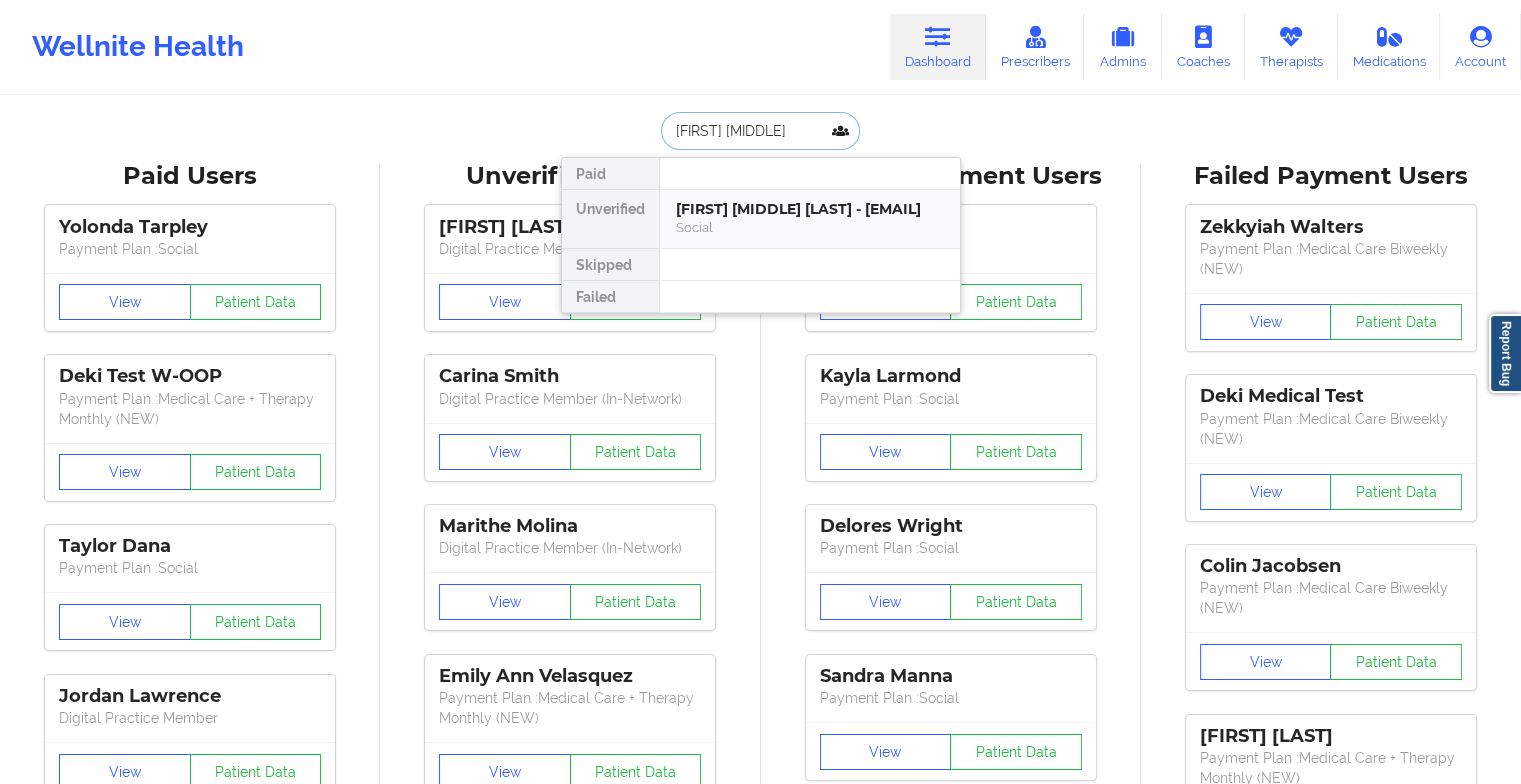 click on "[FIRST] [MIDDLE] [LAST] - [EMAIL]" at bounding box center (810, 209) 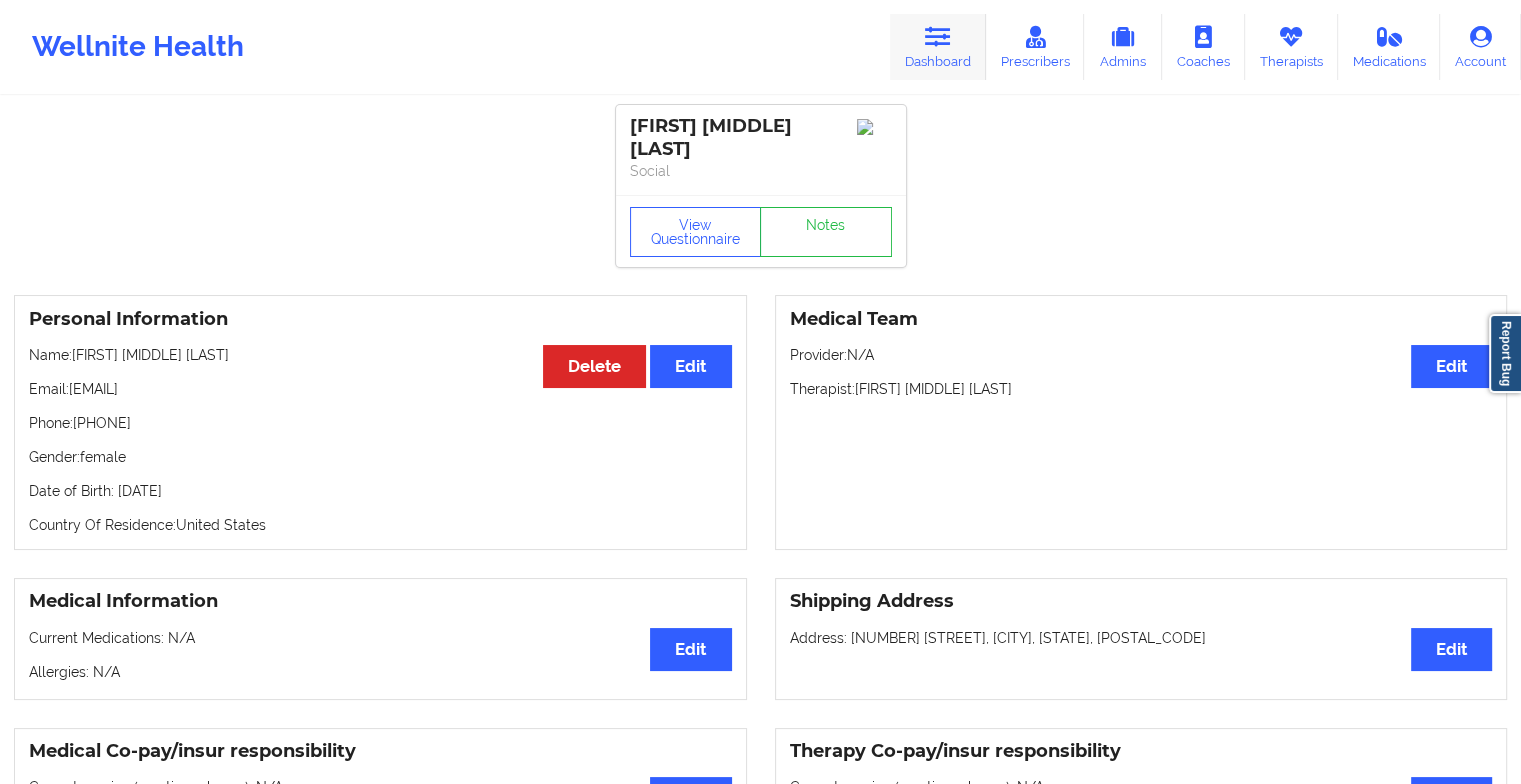 click on "Dashboard" at bounding box center (938, 47) 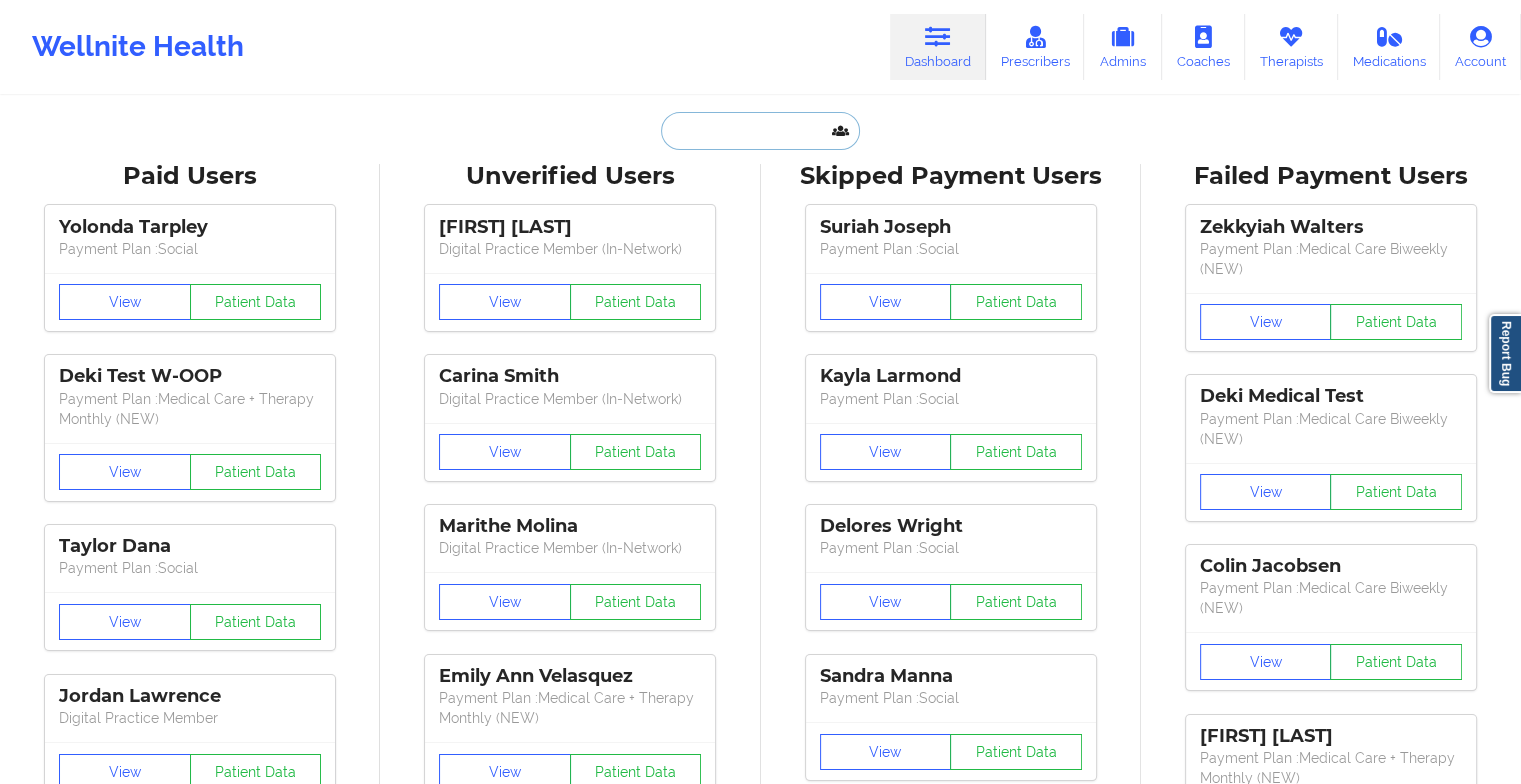 click at bounding box center [760, 131] 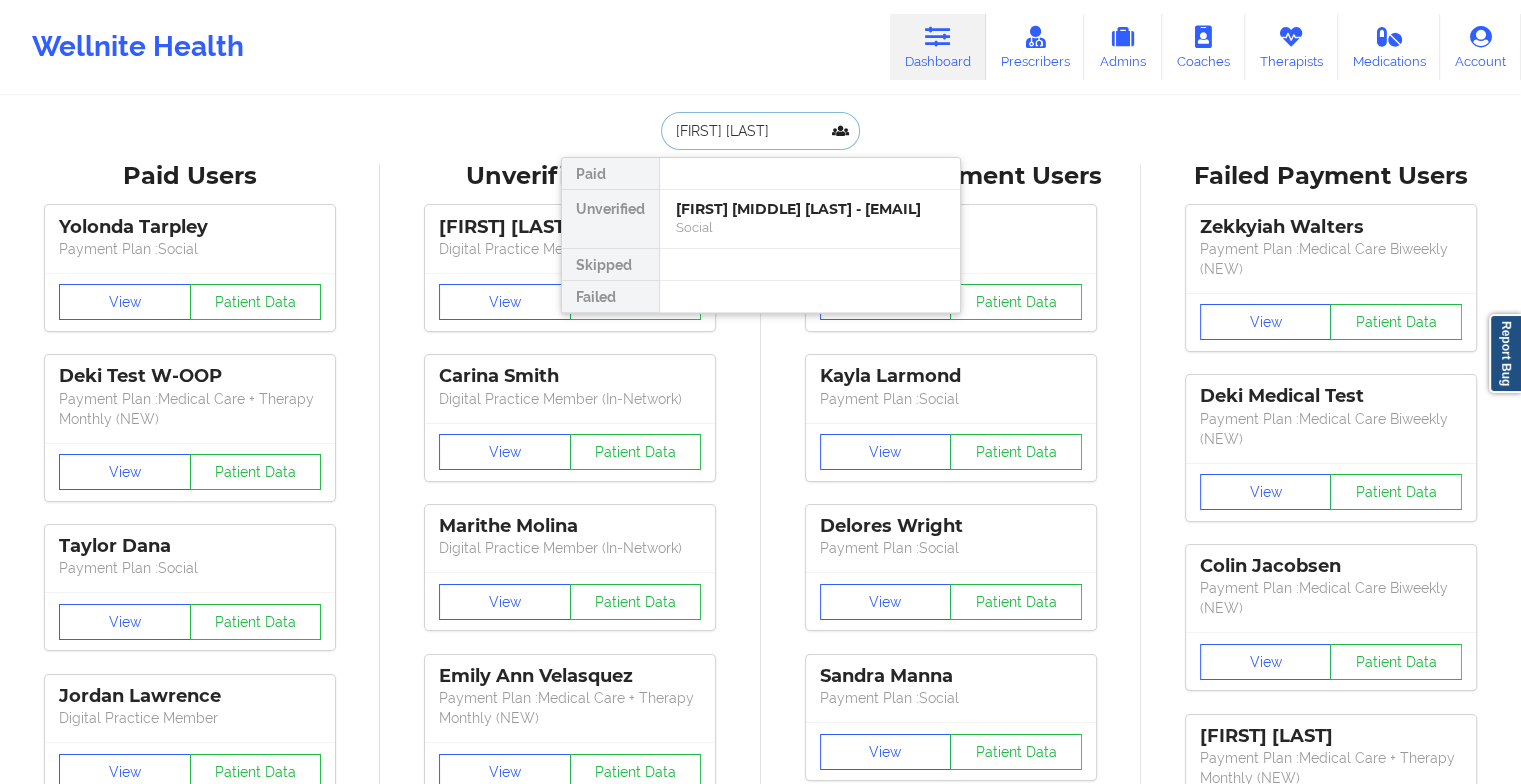 type on "[FIRST] [LAST]" 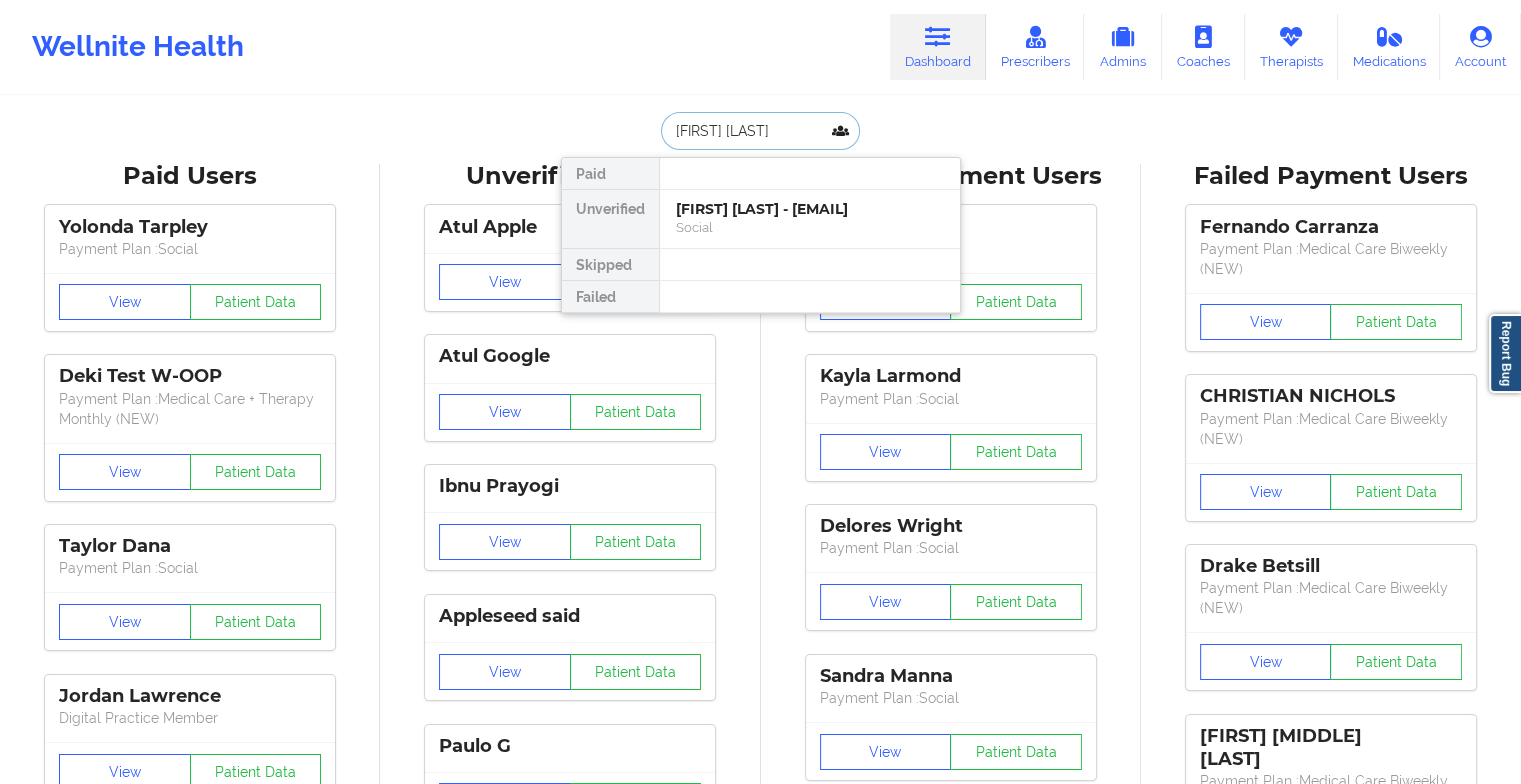 click on "[FIRST] [LAST] - [EMAIL]" at bounding box center [810, 209] 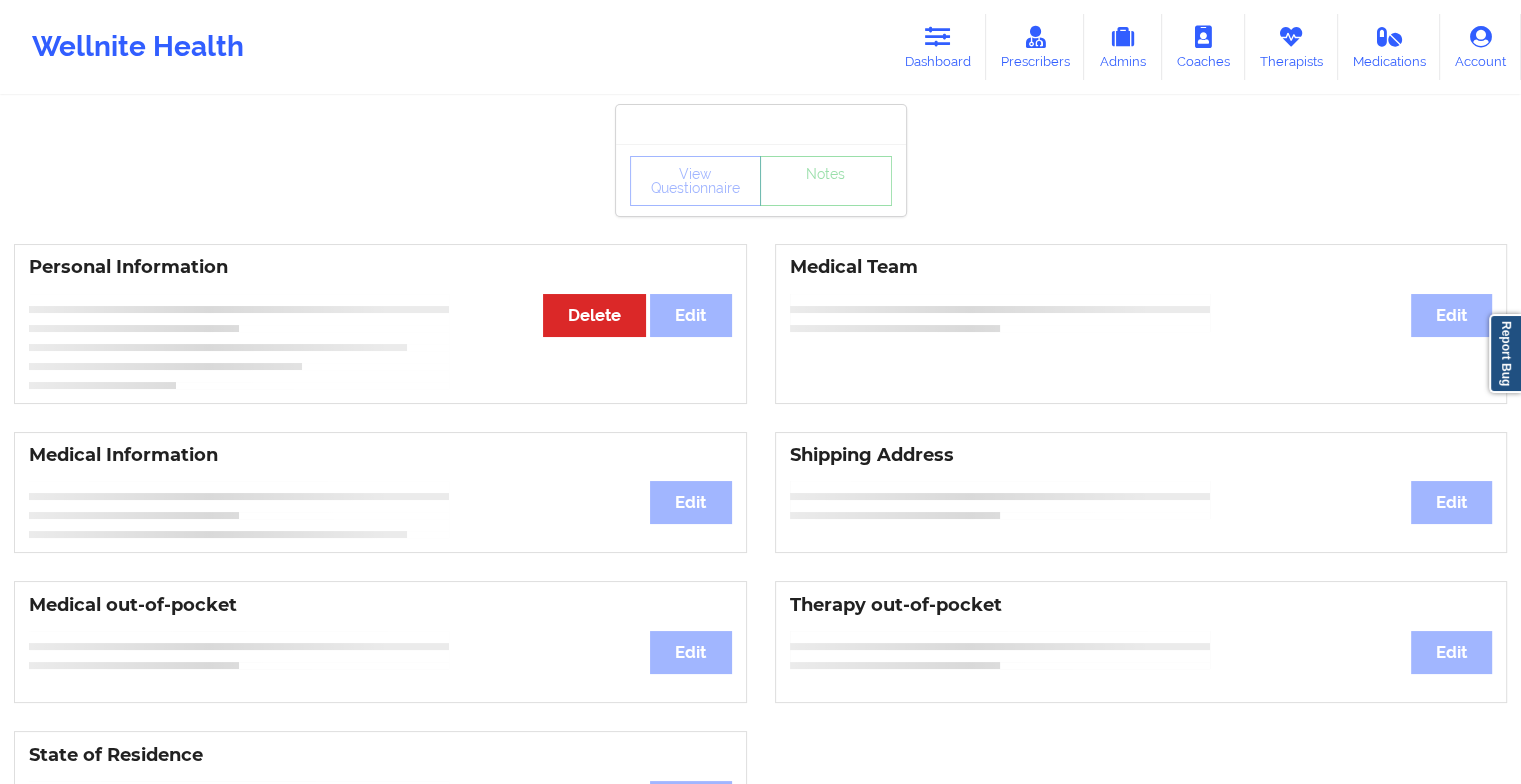 click on "View Questionnaire Notes" at bounding box center (761, 181) 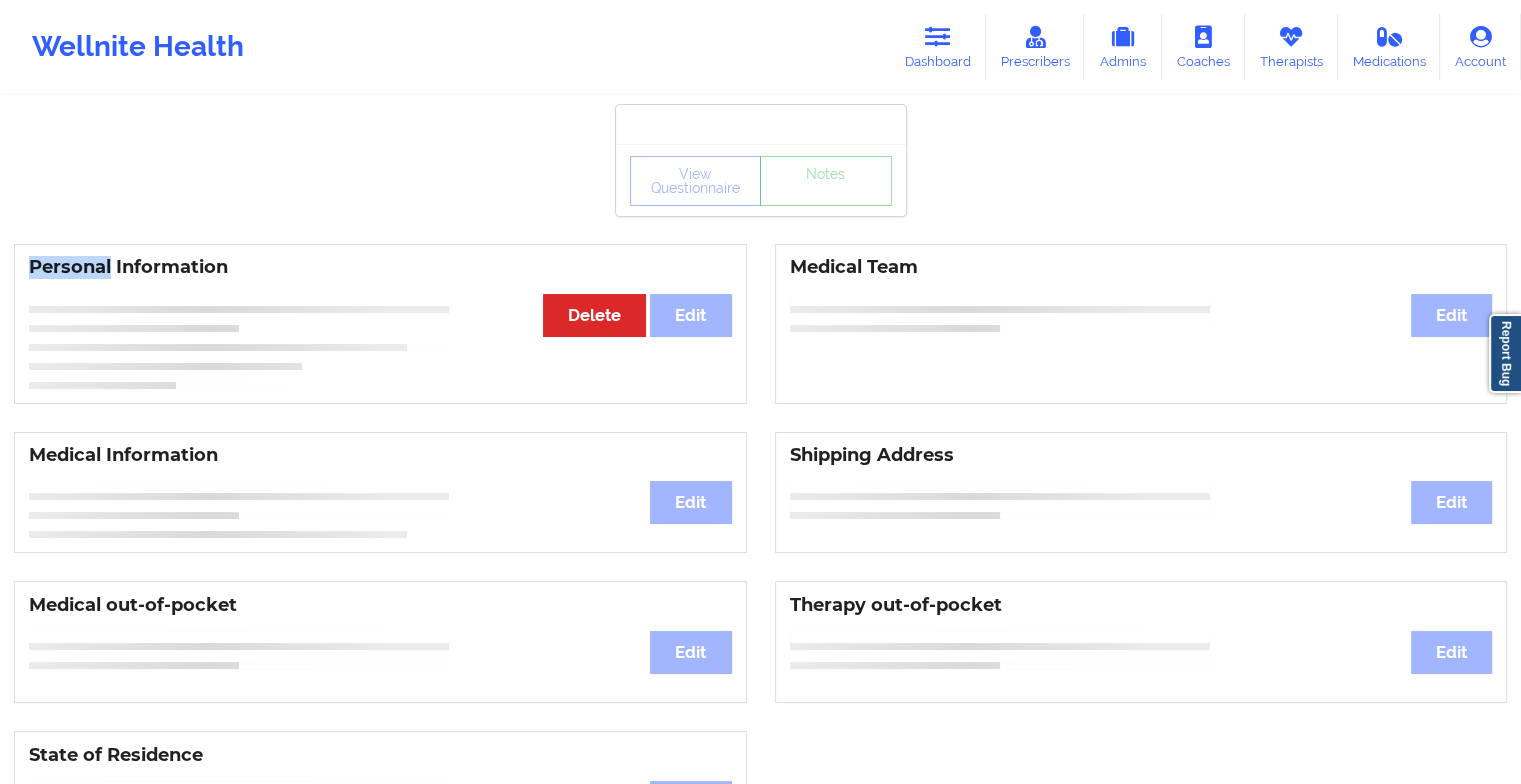click on "View Questionnaire Notes" at bounding box center [761, 181] 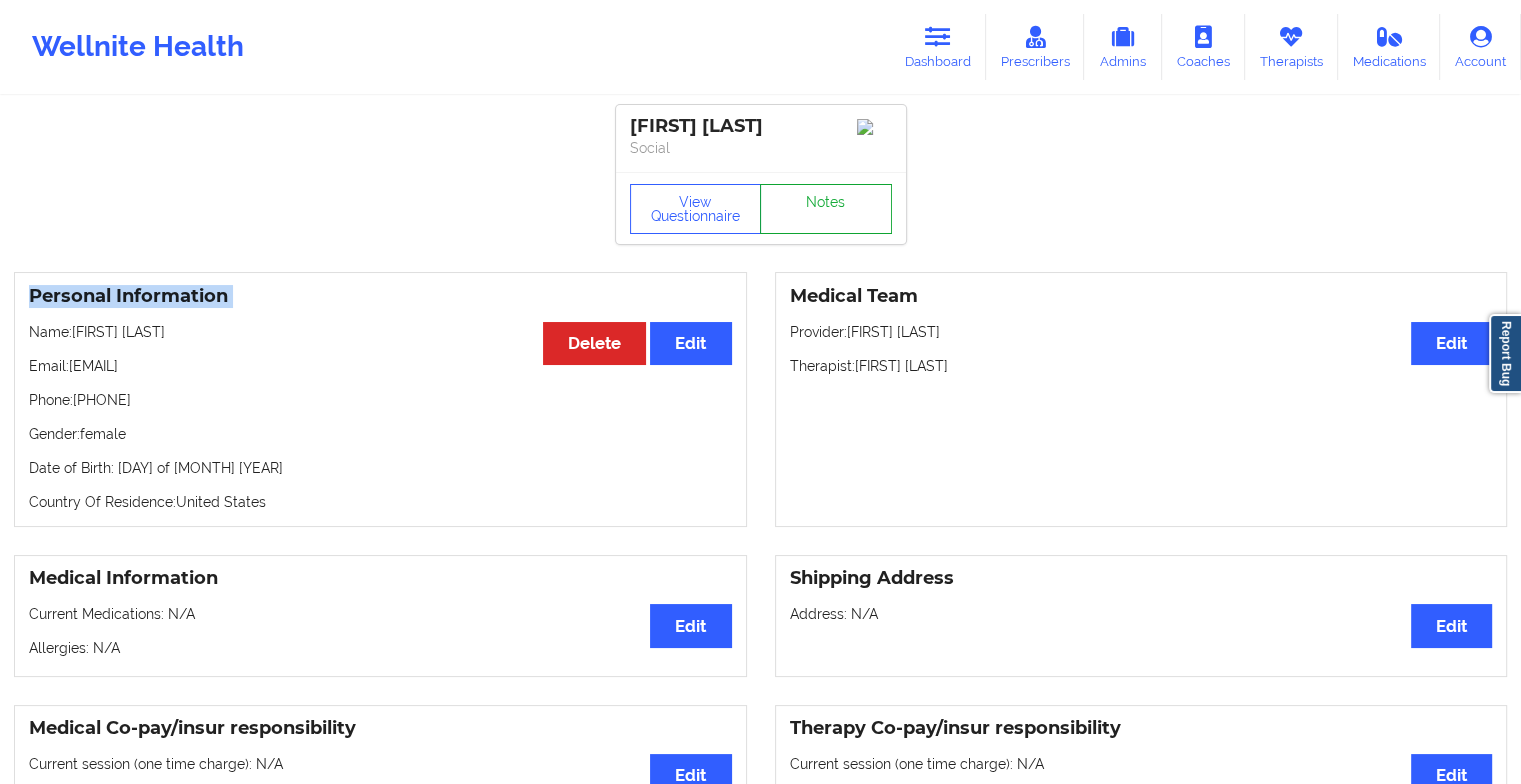 click on "Notes" at bounding box center (826, 209) 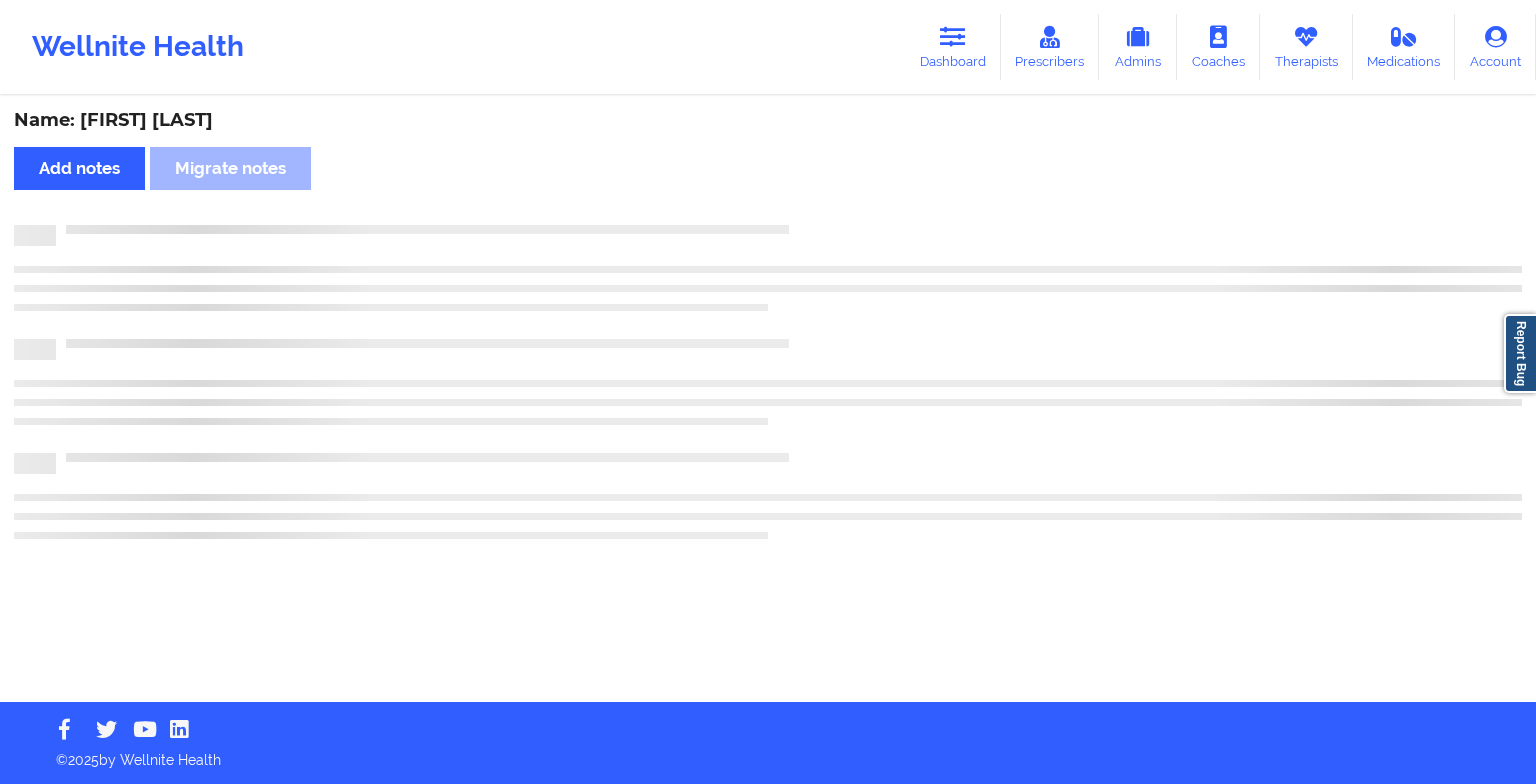 click on "Name: [FIRST] [LAST]" at bounding box center (768, 400) 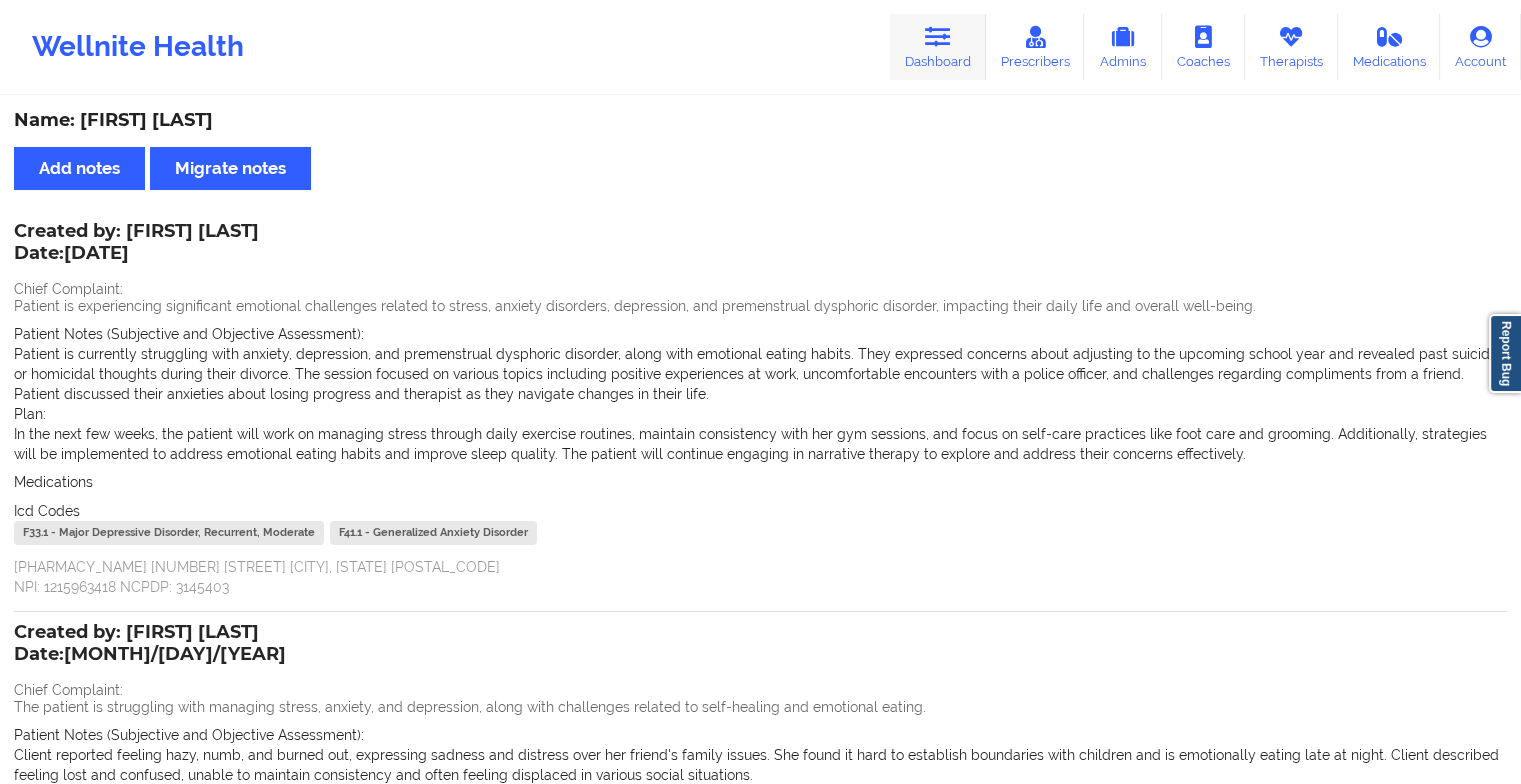 click on "Dashboard" at bounding box center (938, 47) 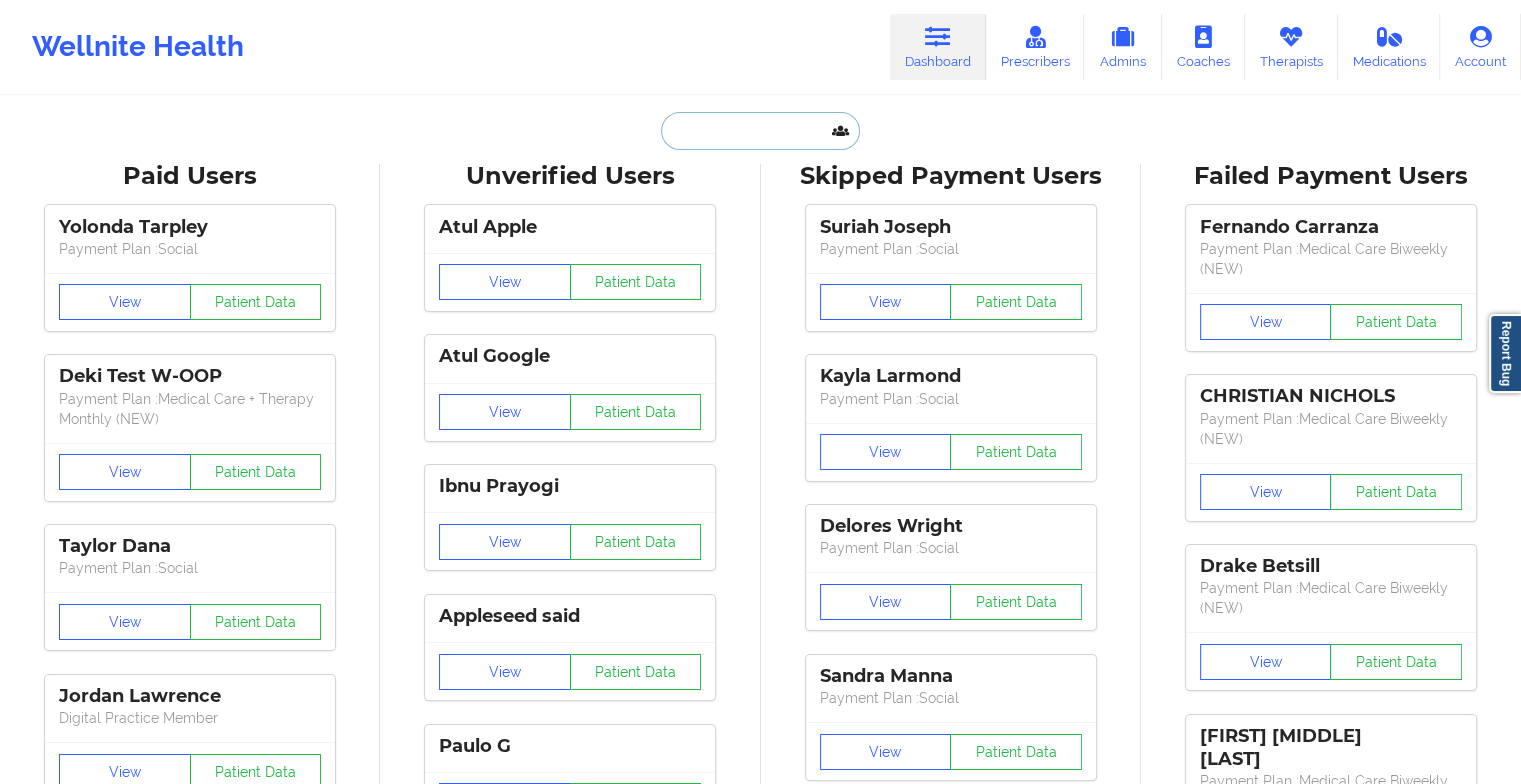click at bounding box center (760, 131) 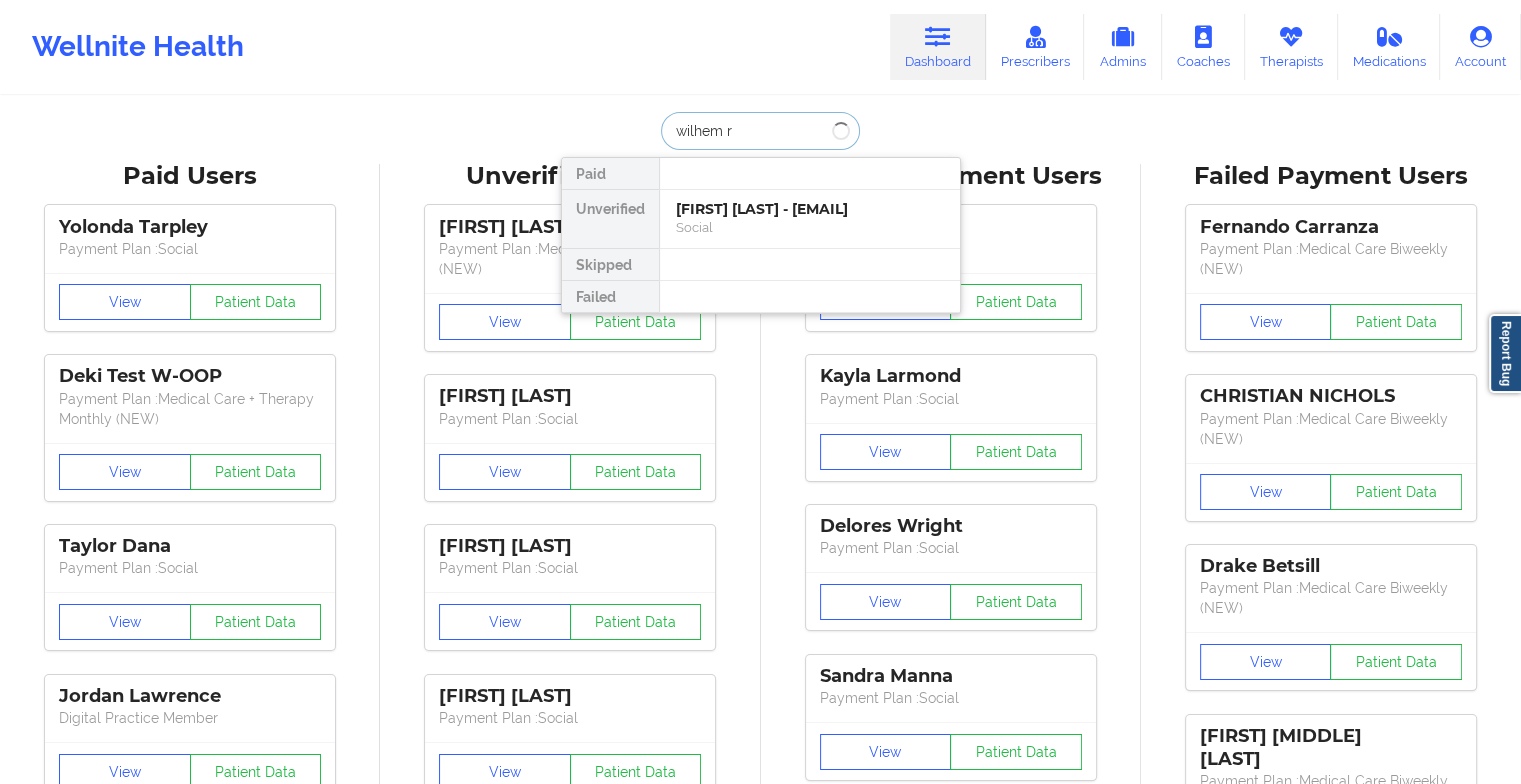 type on "[FIRST] [LAST]" 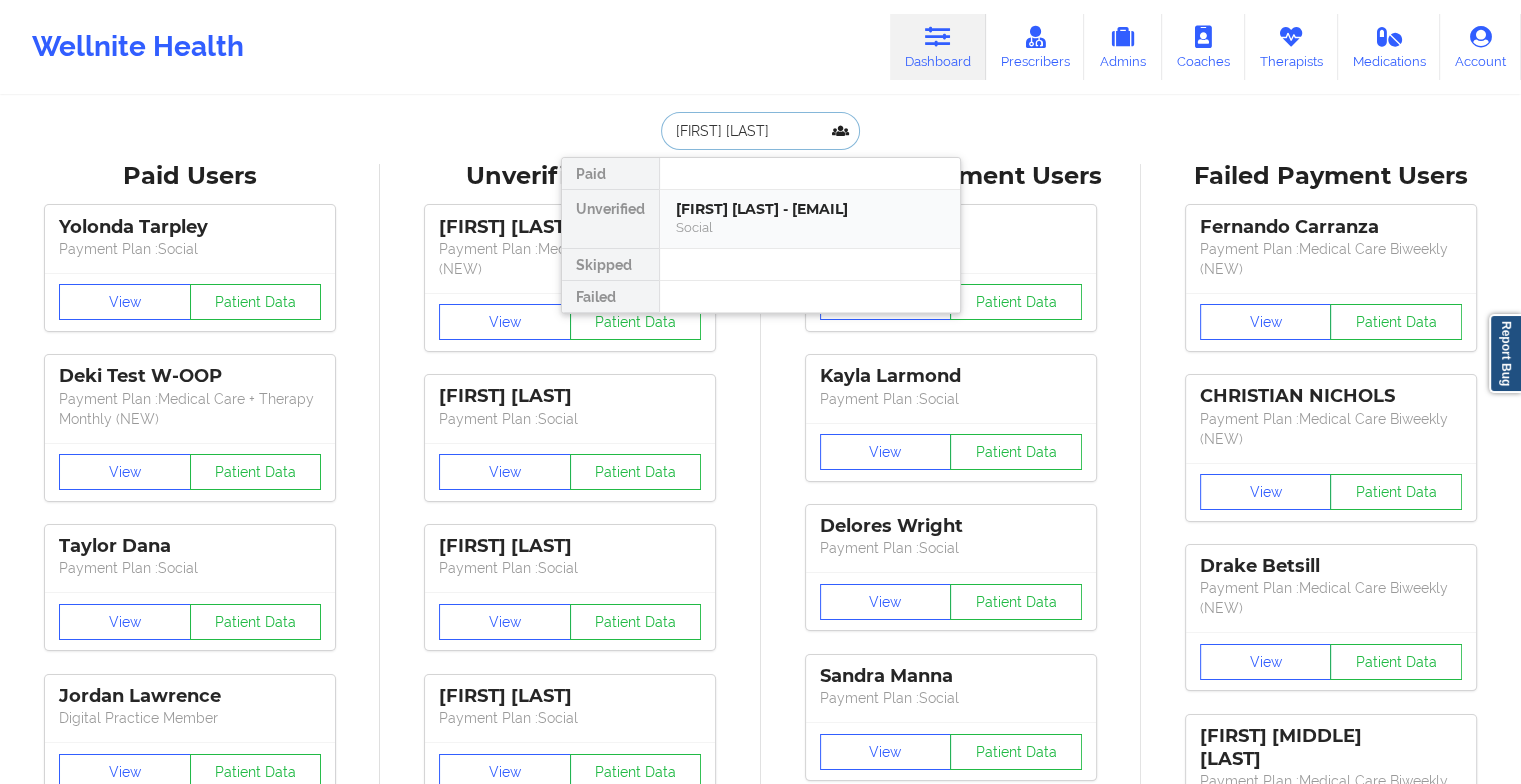 click on "Social" at bounding box center (810, 227) 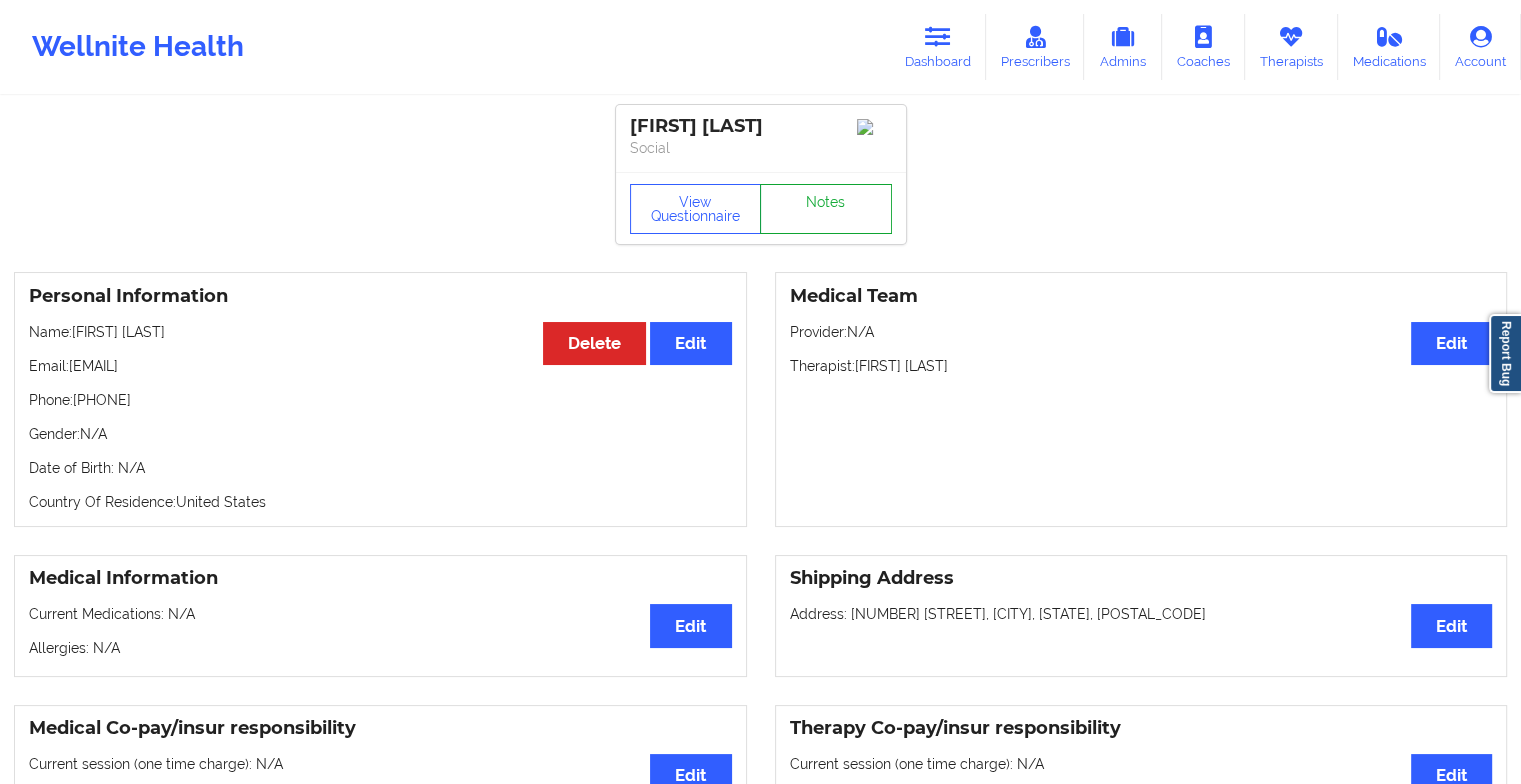 click on "Notes" at bounding box center [826, 209] 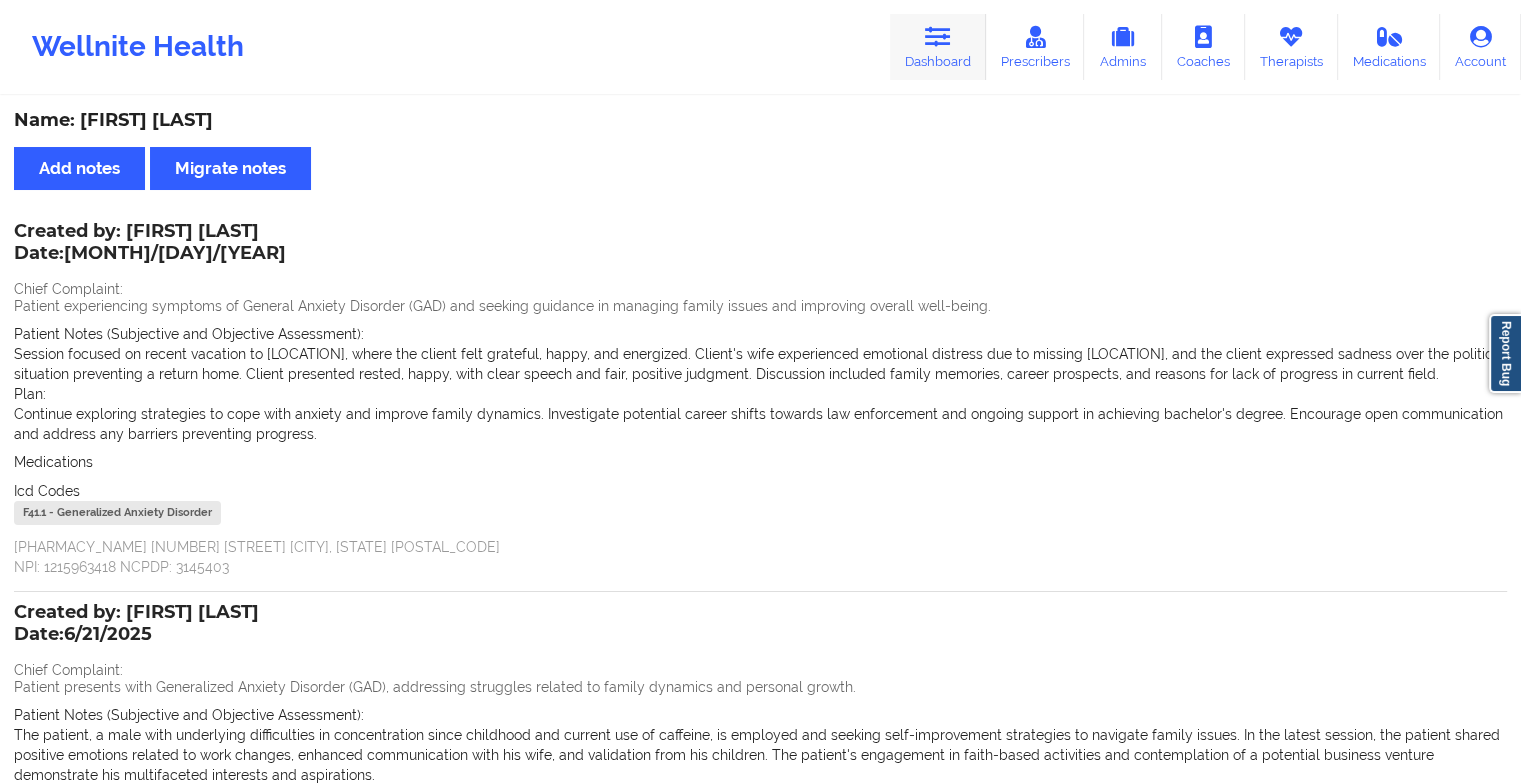 click on "Dashboard" at bounding box center [938, 47] 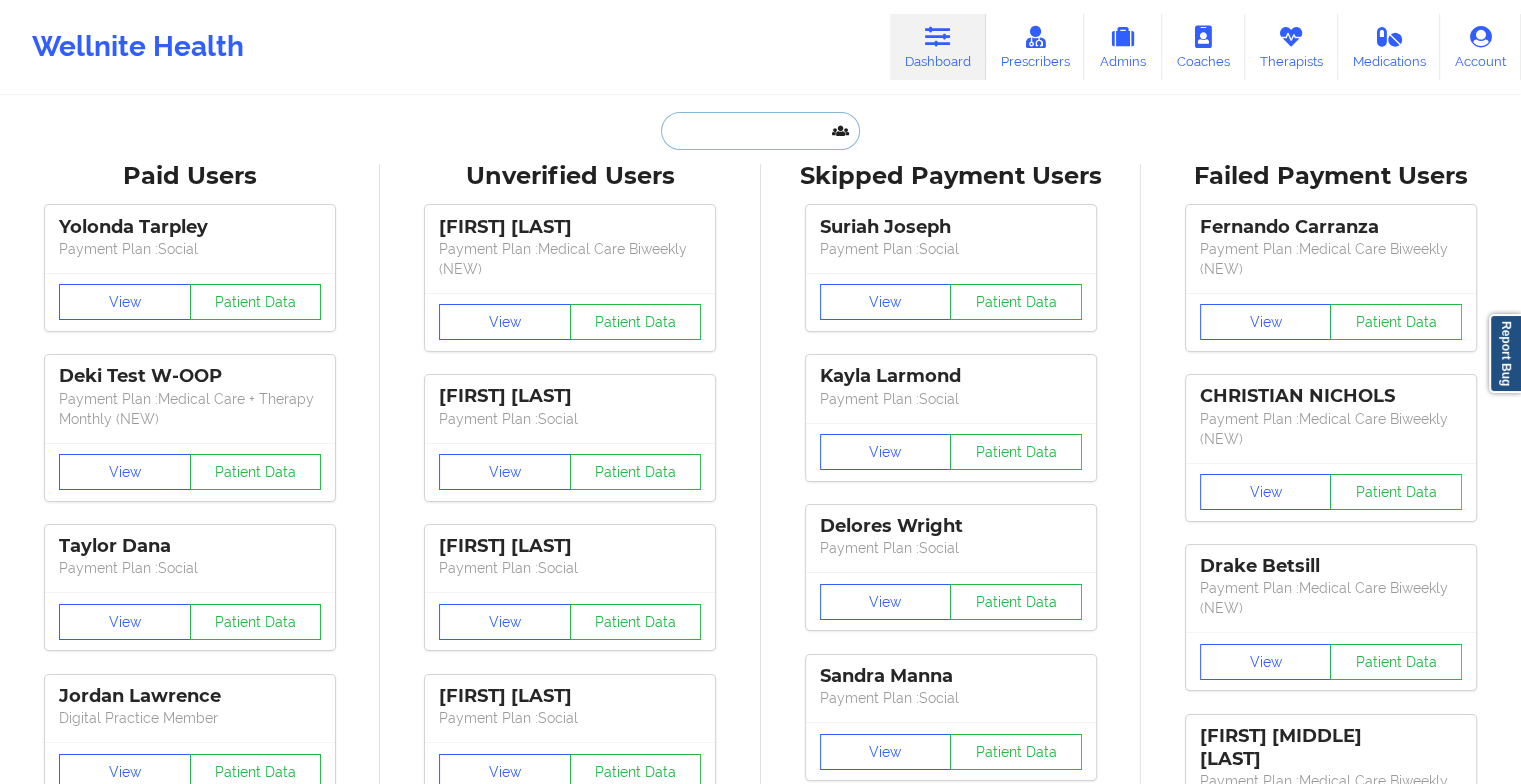 click at bounding box center (760, 131) 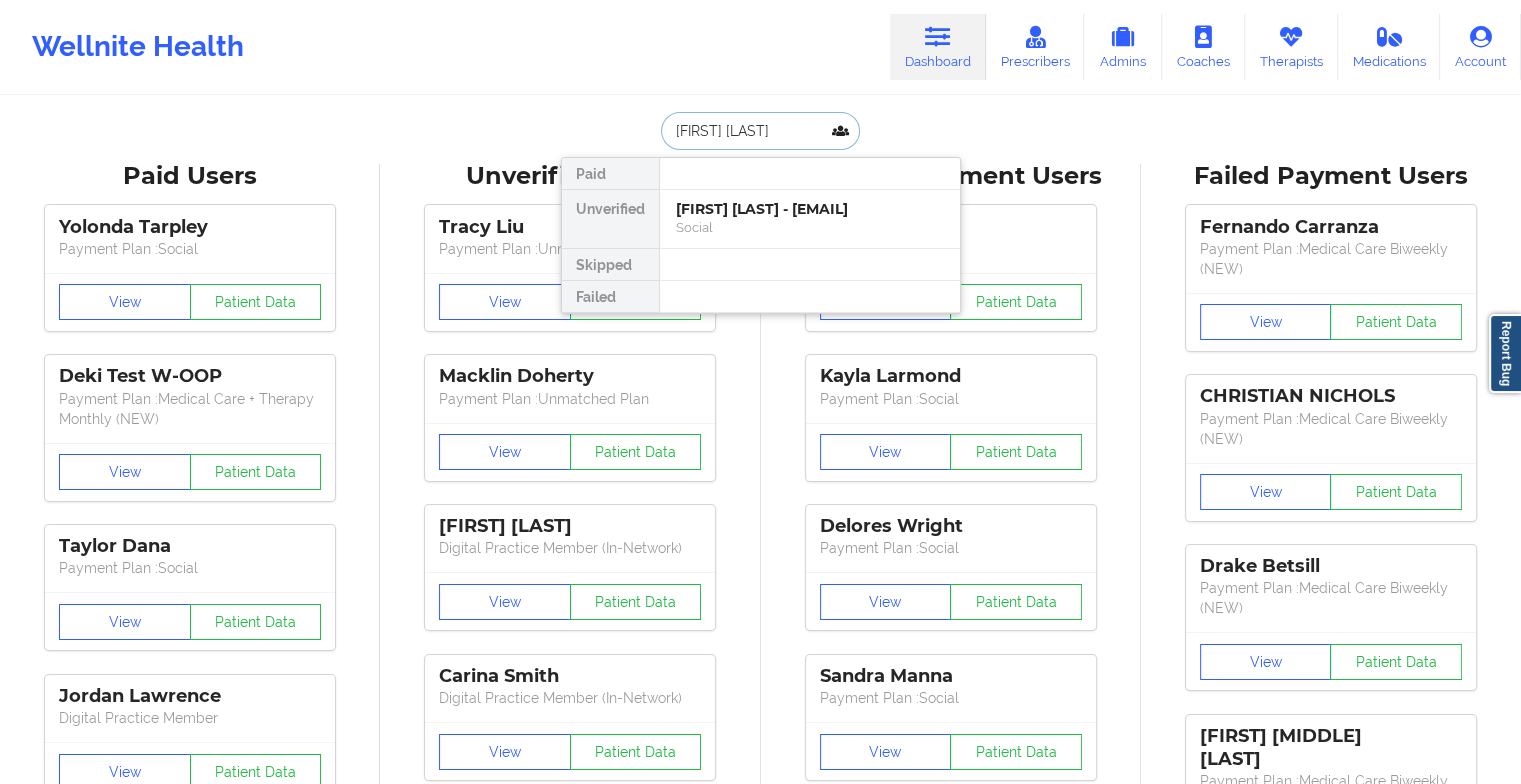 type on "[FIRST] [LAST]" 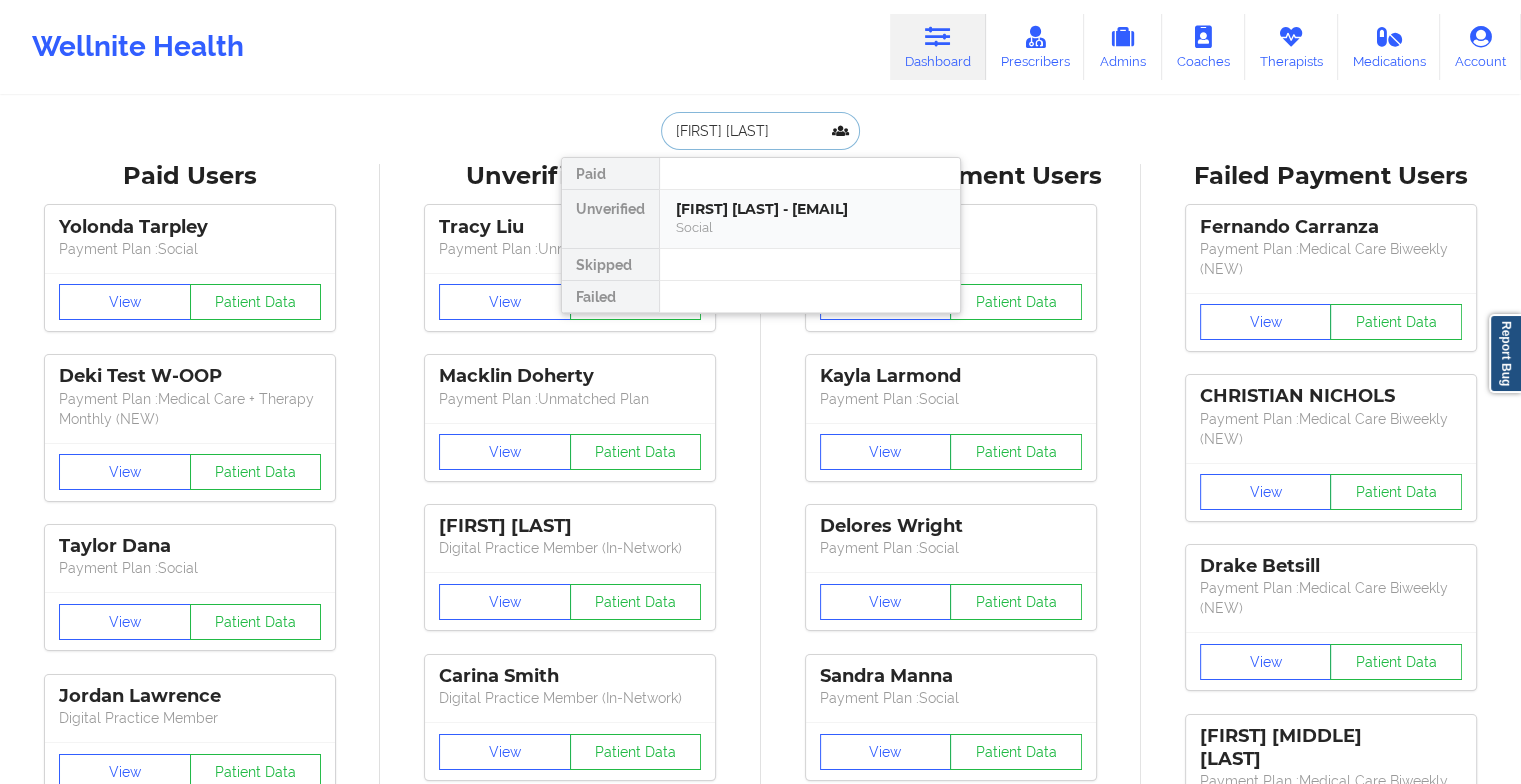 click on "[FIRST] [LAST] - [EMAIL]" at bounding box center [810, 209] 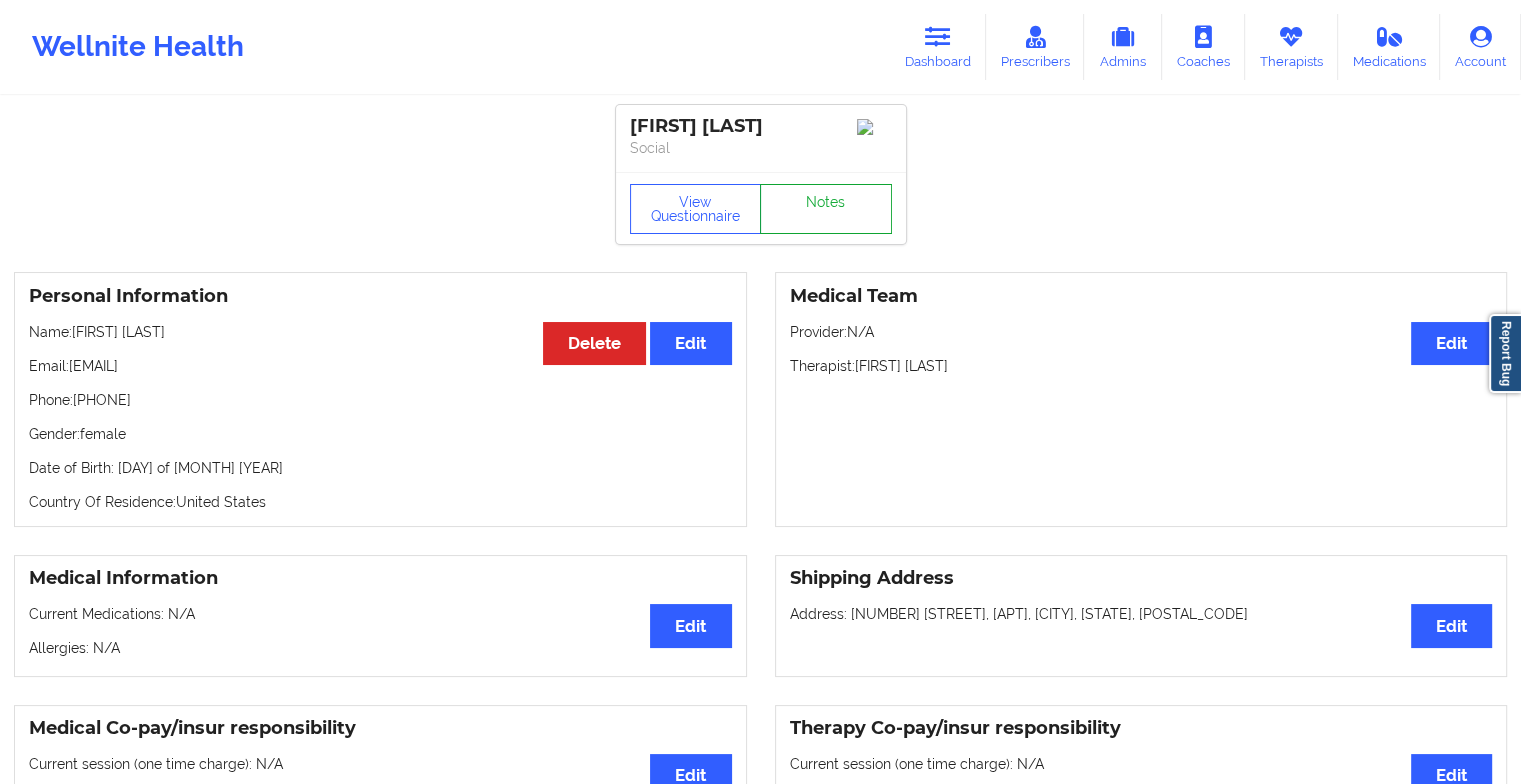 click on "Notes" at bounding box center [826, 209] 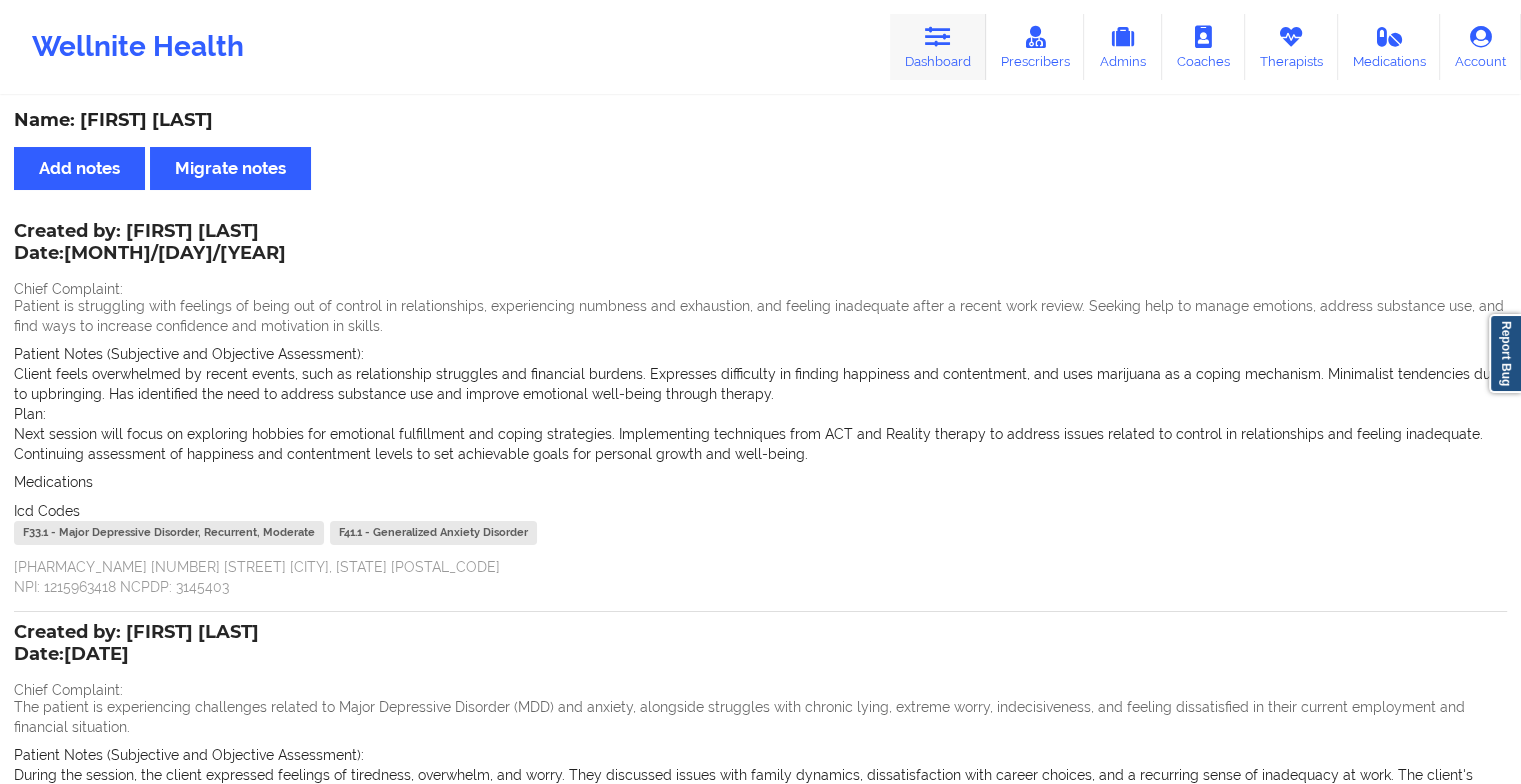 click at bounding box center [938, 37] 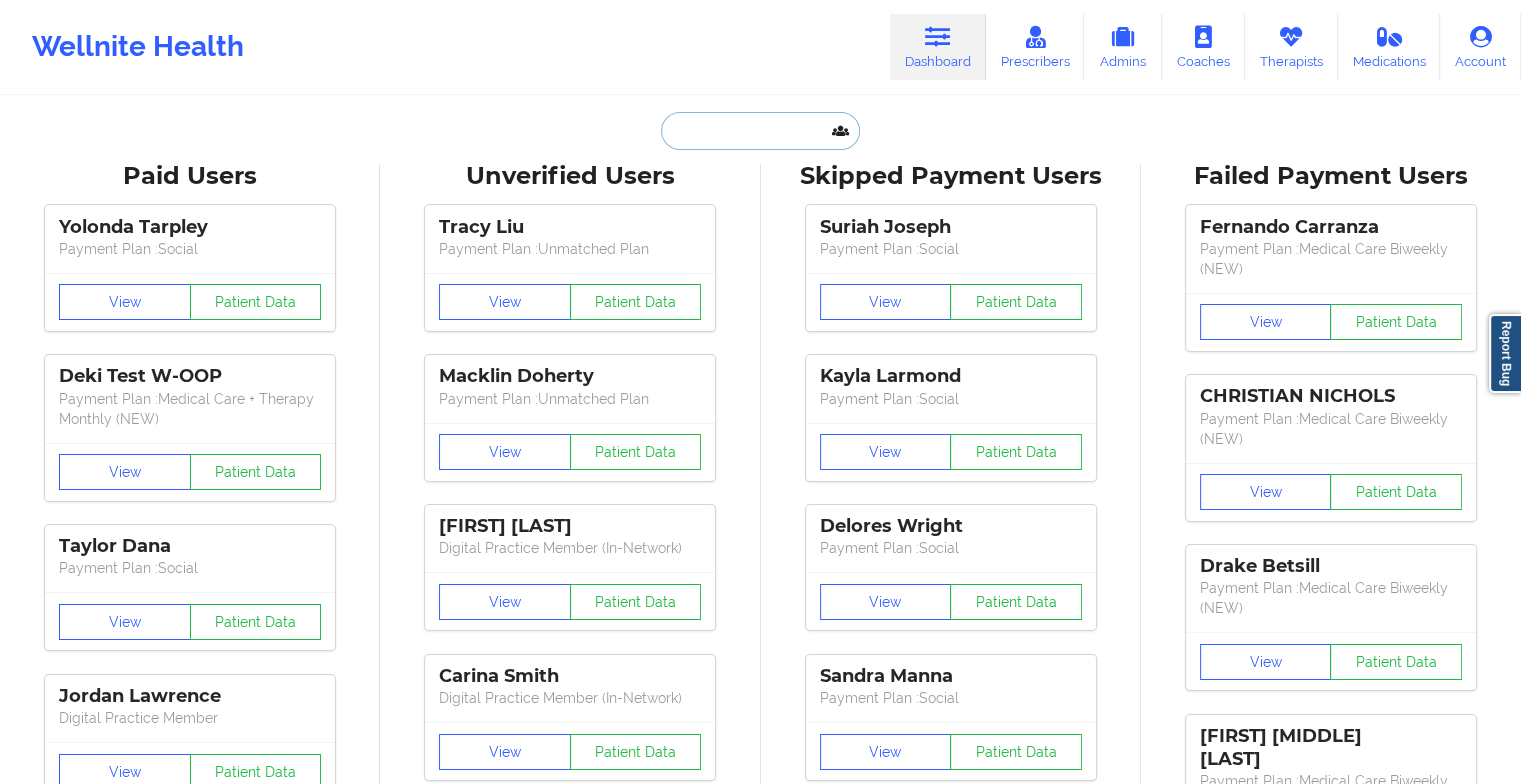 click at bounding box center [760, 131] 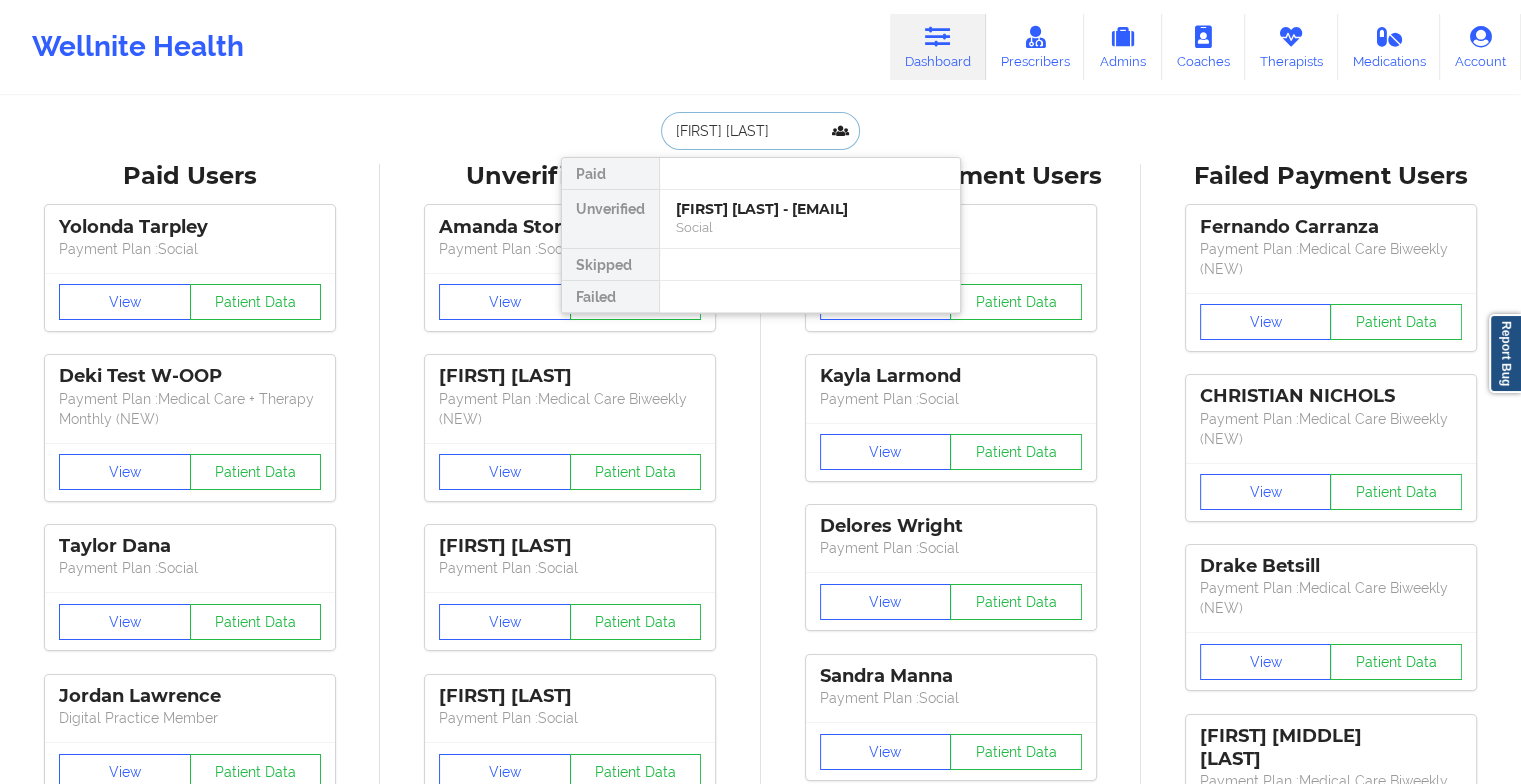 type on "[FIRST] [LAST]" 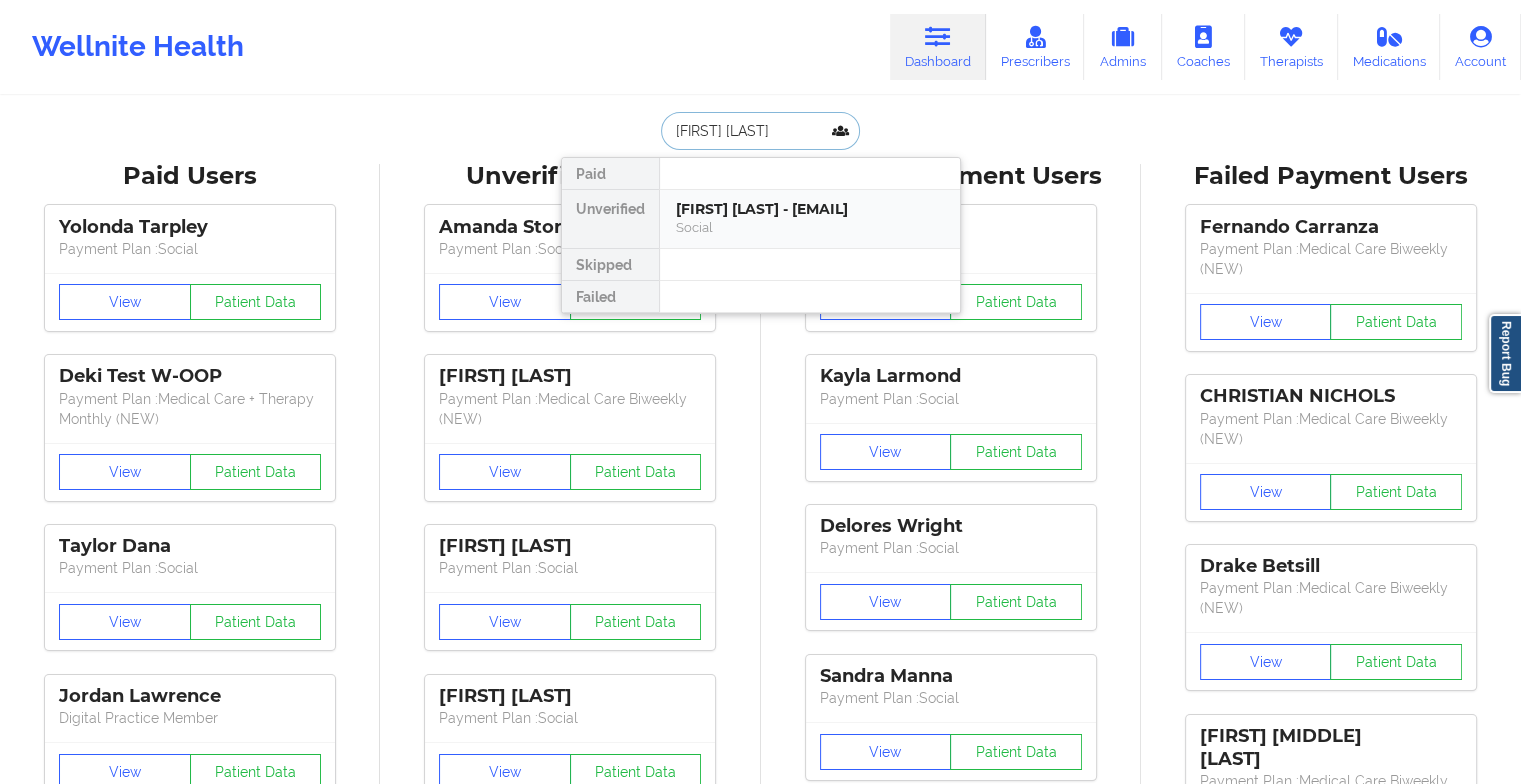 click on "Social" at bounding box center [810, 227] 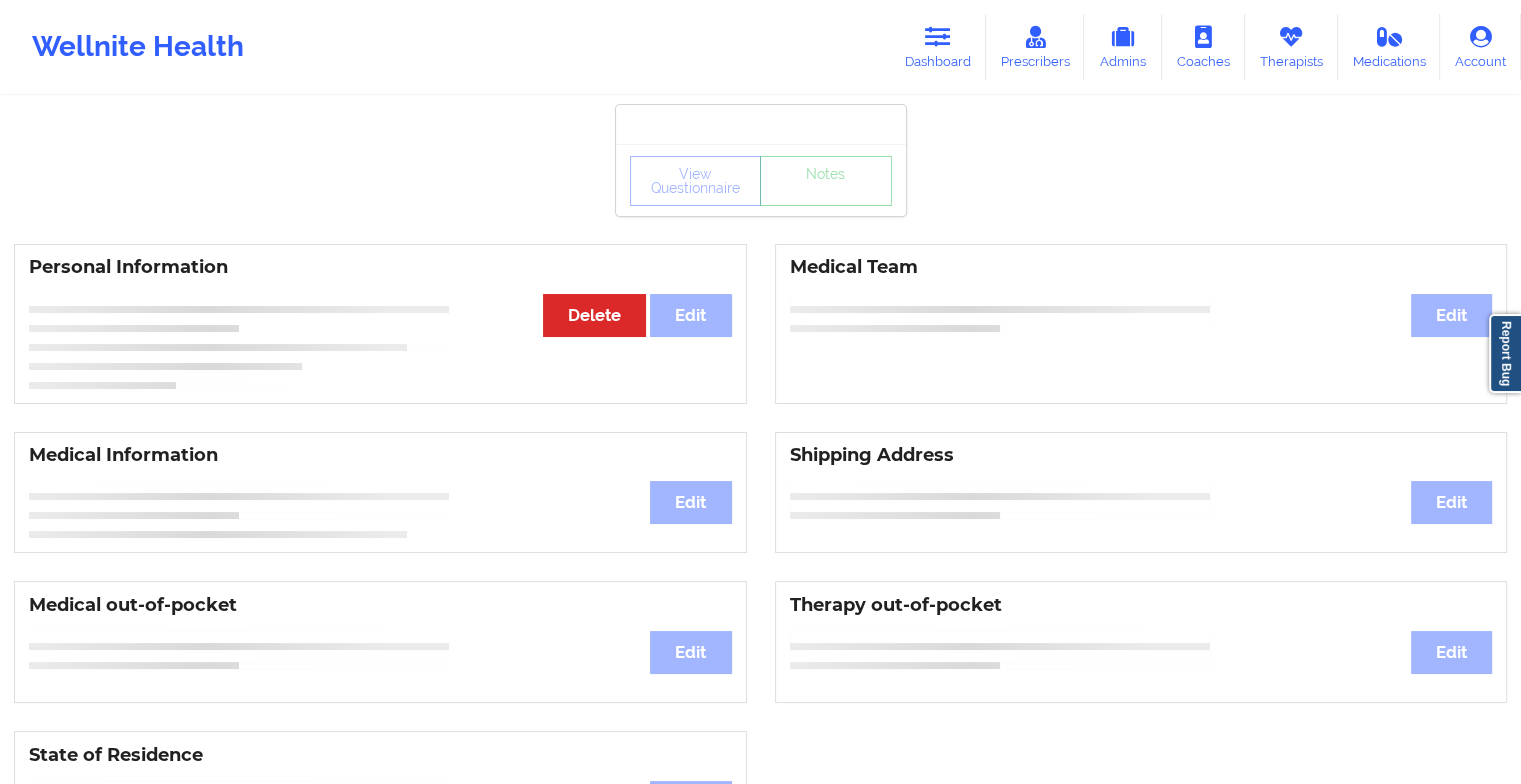 click on "View Questionnaire Notes" at bounding box center (761, 160) 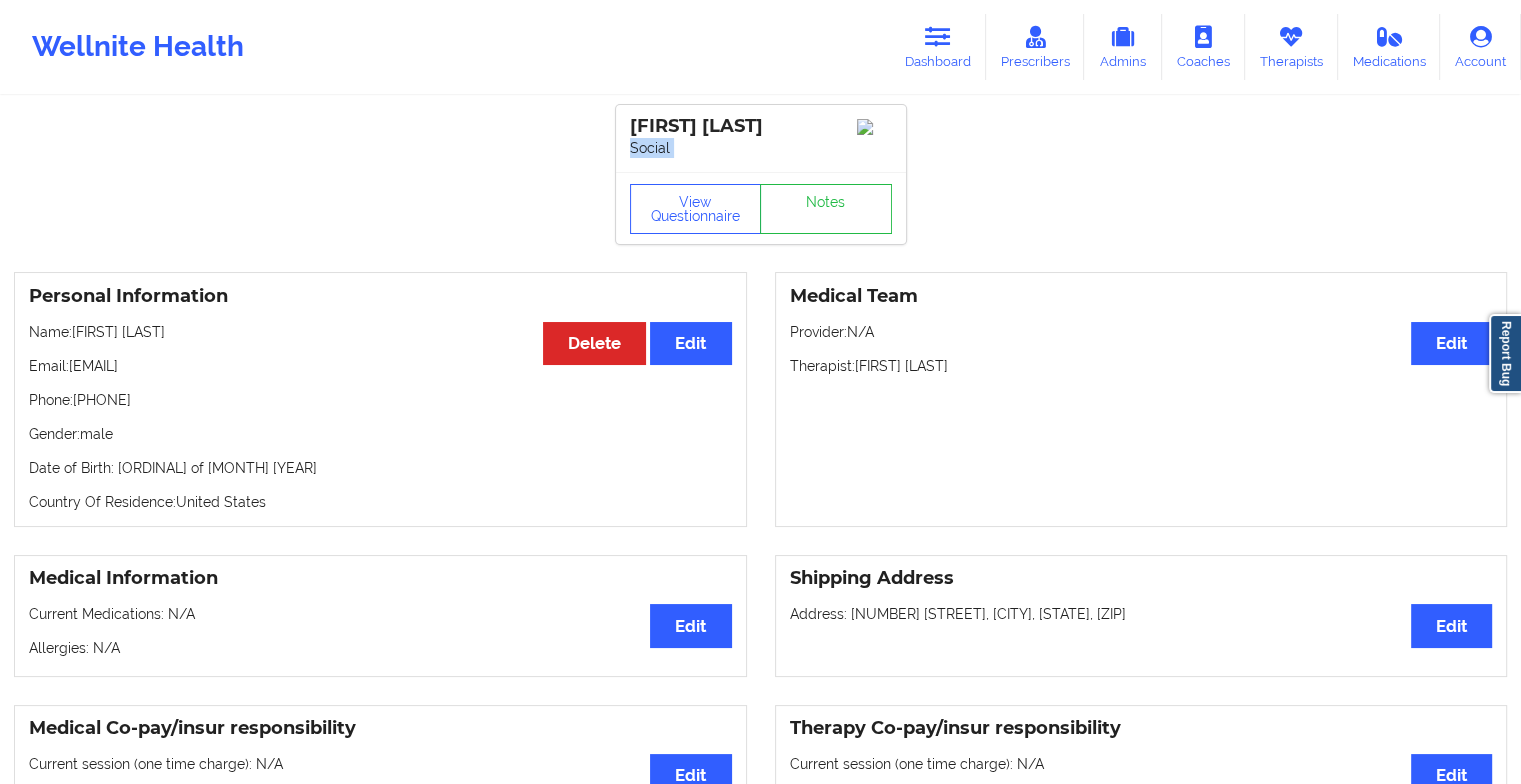 click on "[FIRST] [LAST] Social" at bounding box center [761, 138] 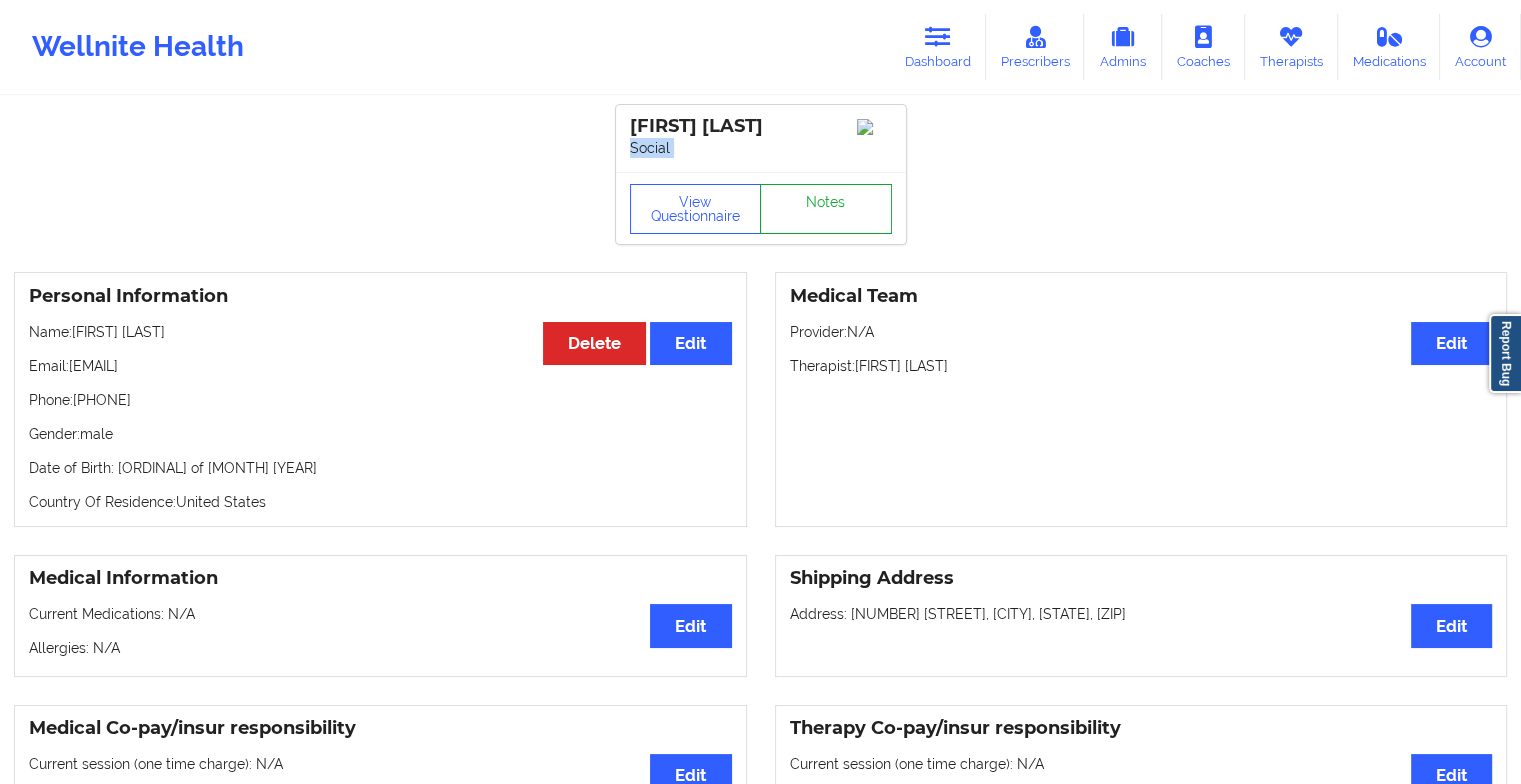 drag, startPoint x: 829, startPoint y: 172, endPoint x: 820, endPoint y: 195, distance: 24.698177 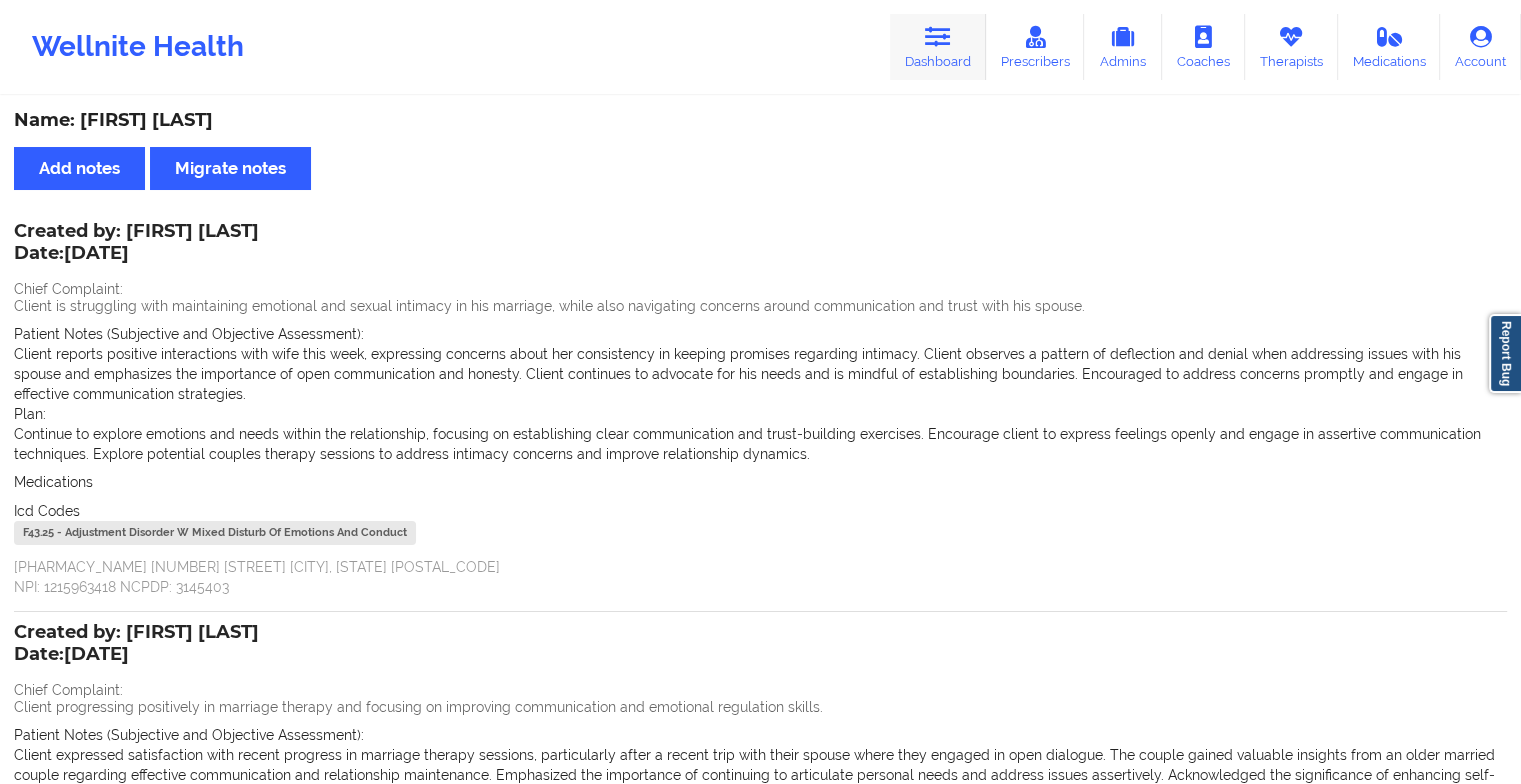 click on "Dashboard" at bounding box center [938, 47] 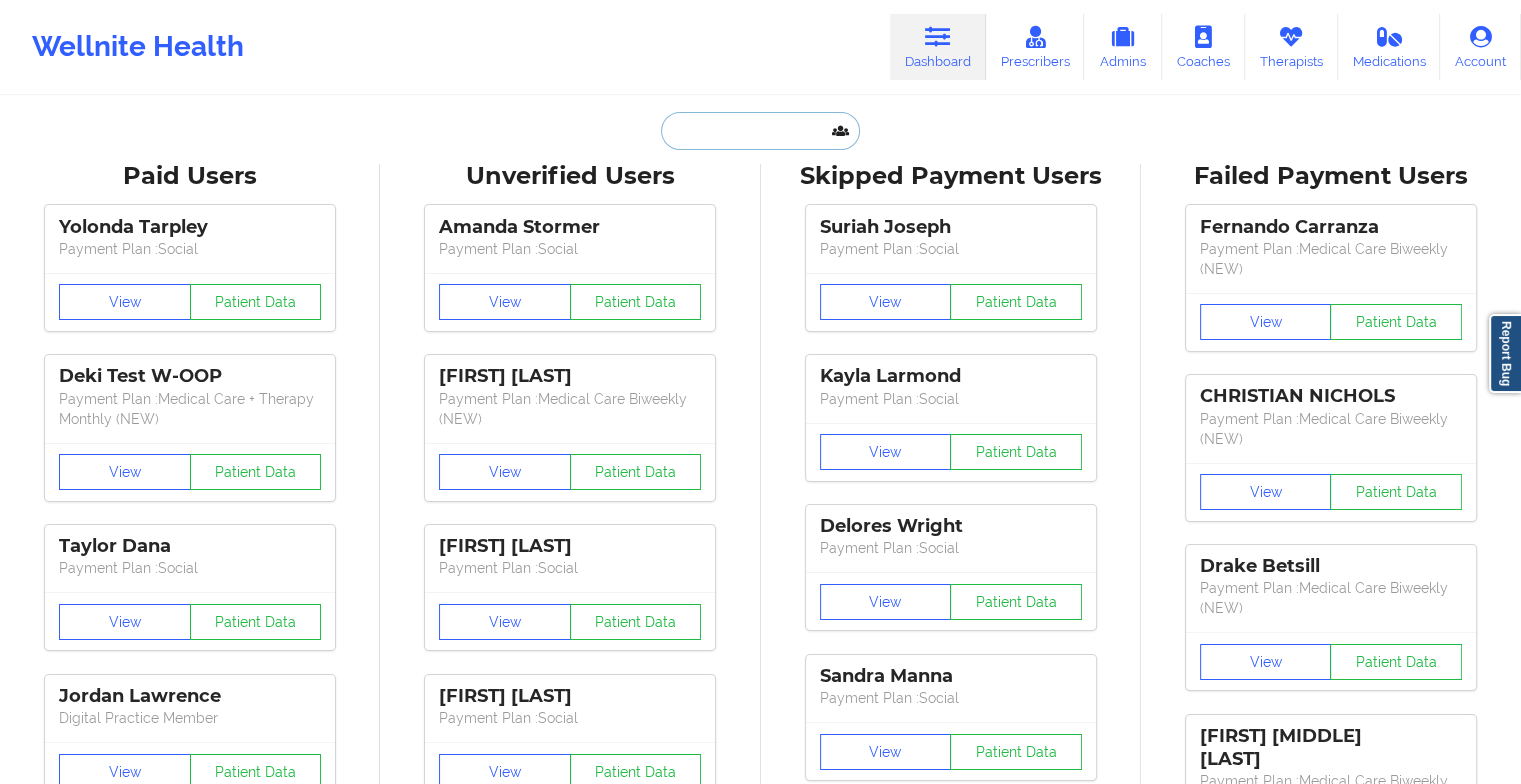 click at bounding box center (760, 131) 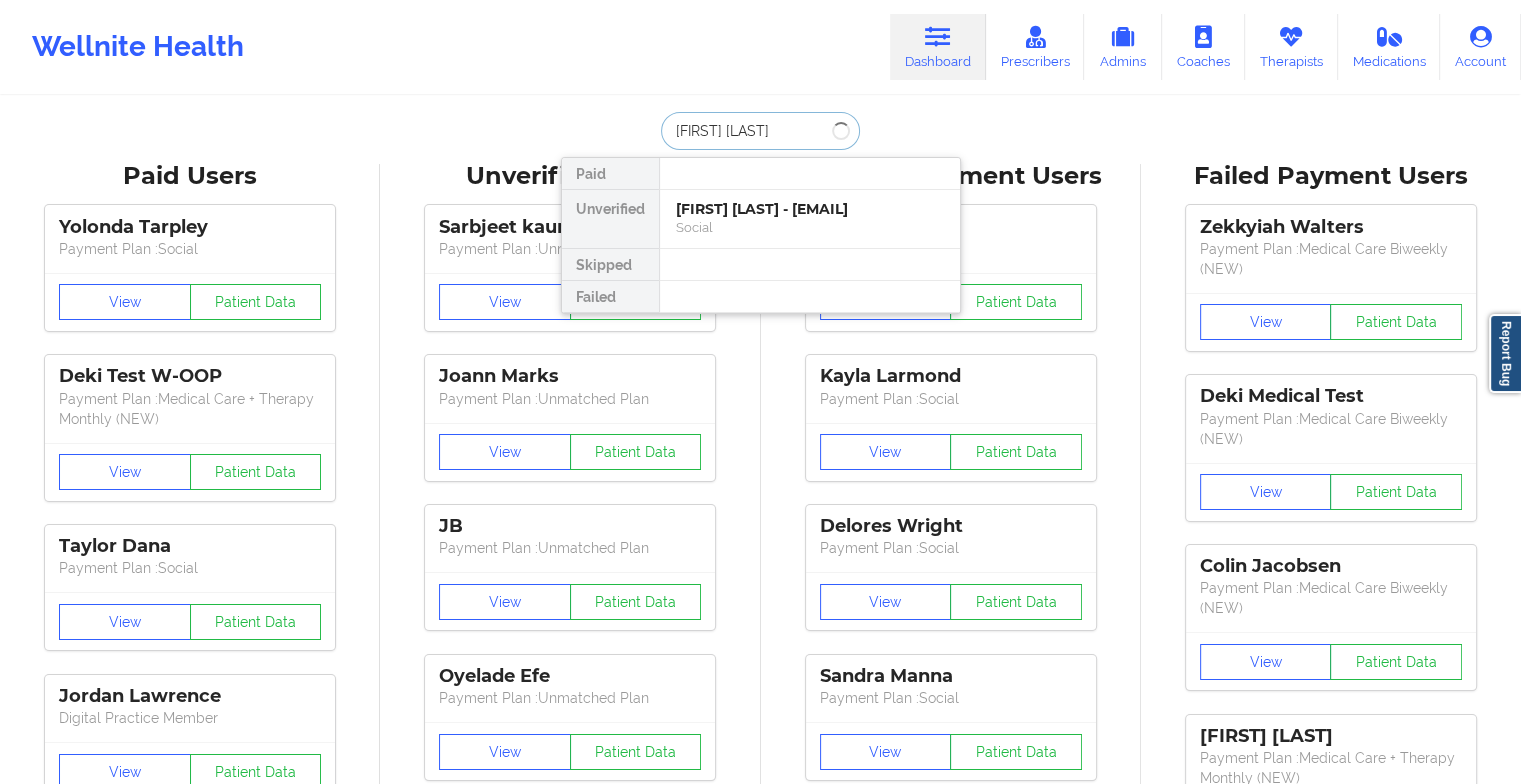 type on "[FIRST] [LAST]" 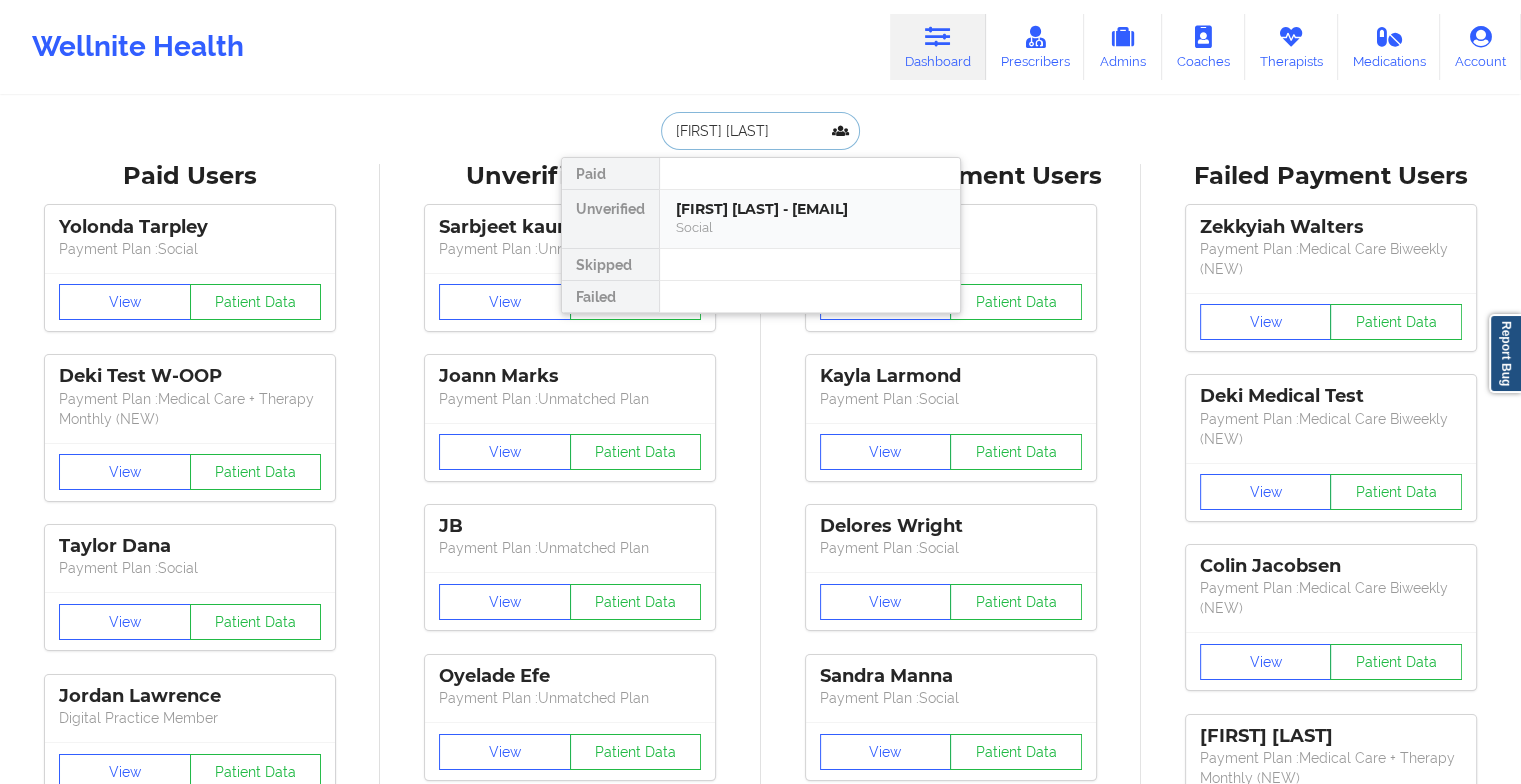 click on "[FIRST] [LAST] - [EMAIL]" at bounding box center [810, 209] 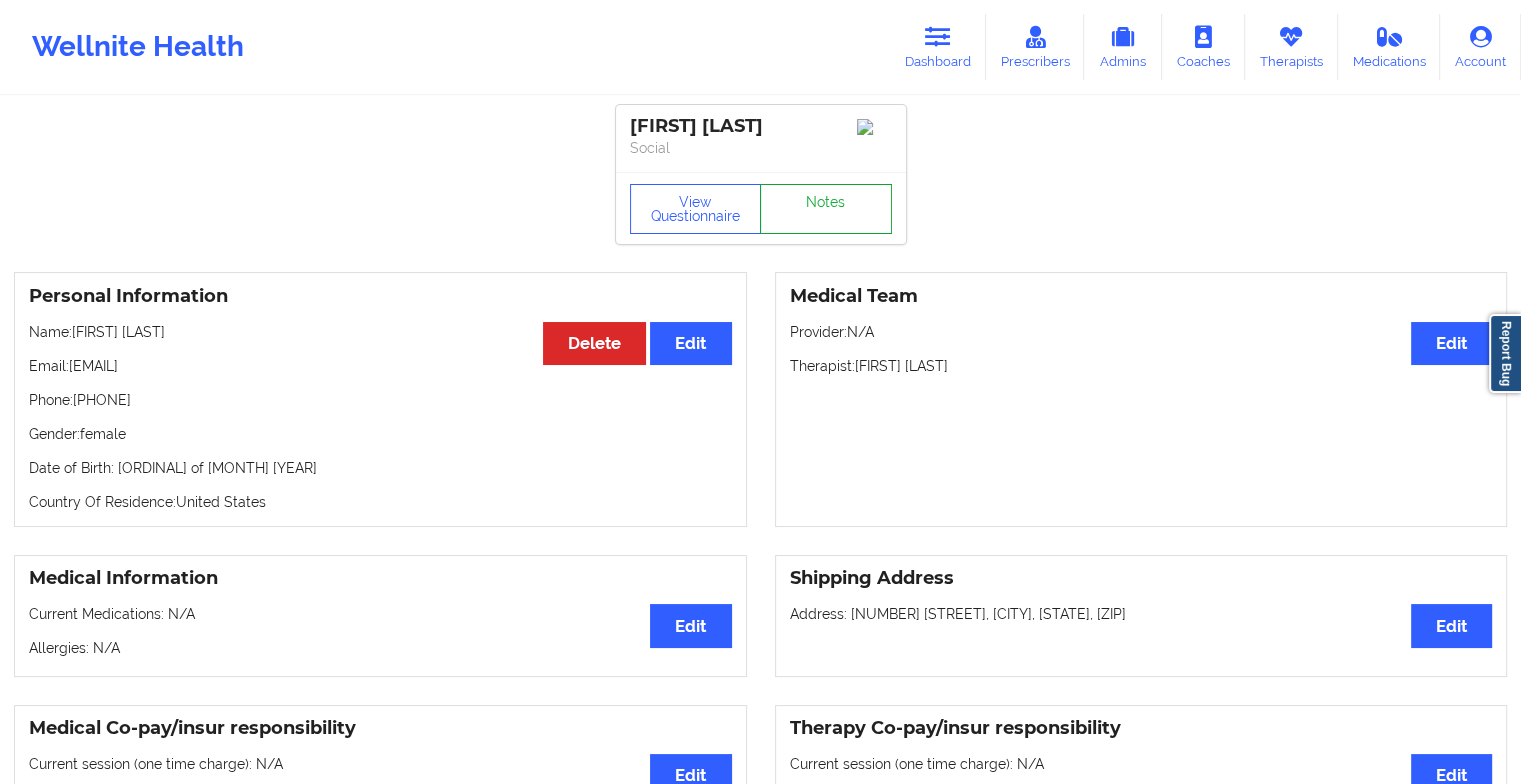click on "Notes" at bounding box center (826, 209) 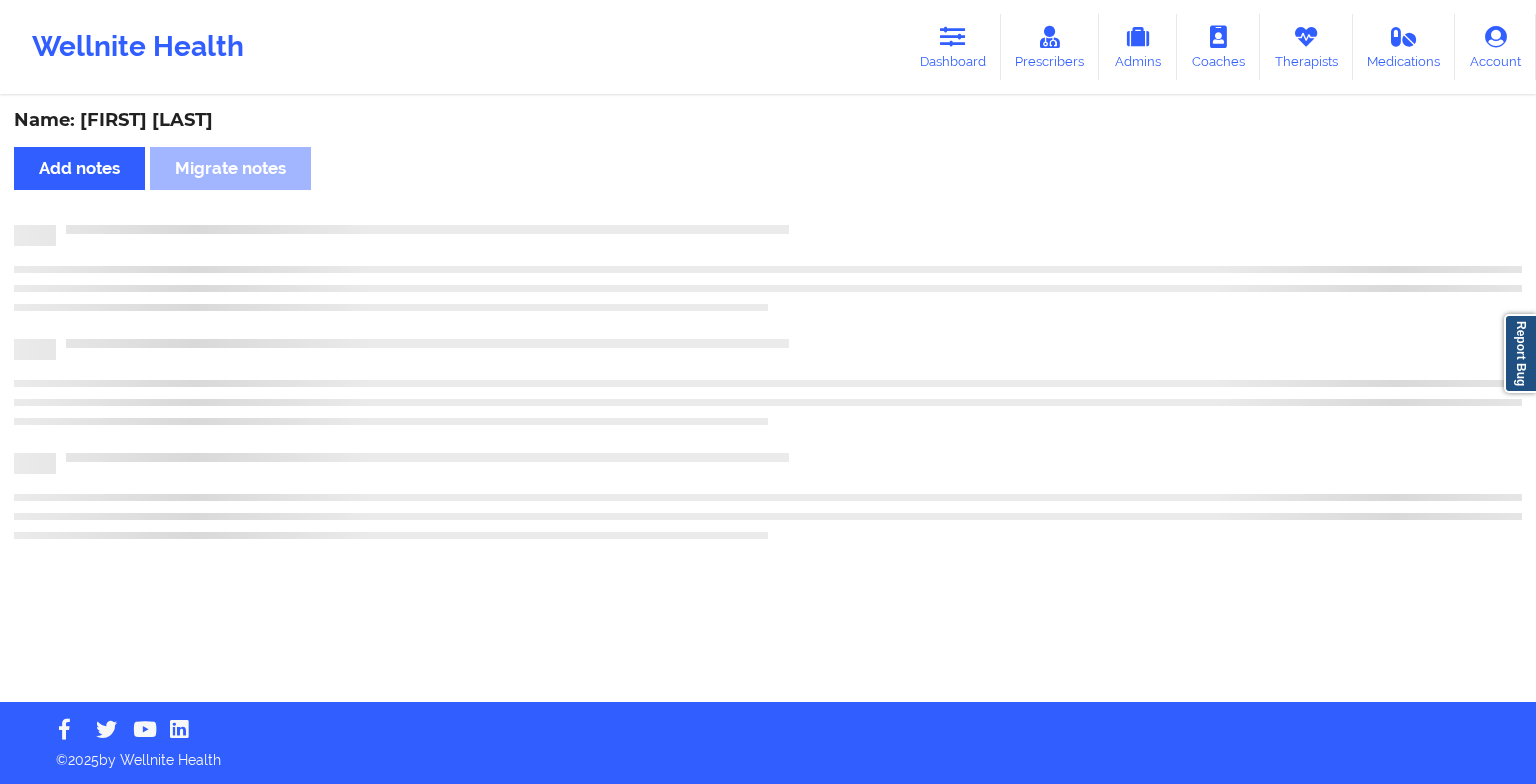 click on "Name: [FIRST] [LAST] Add notes Migrate notes" at bounding box center (768, 400) 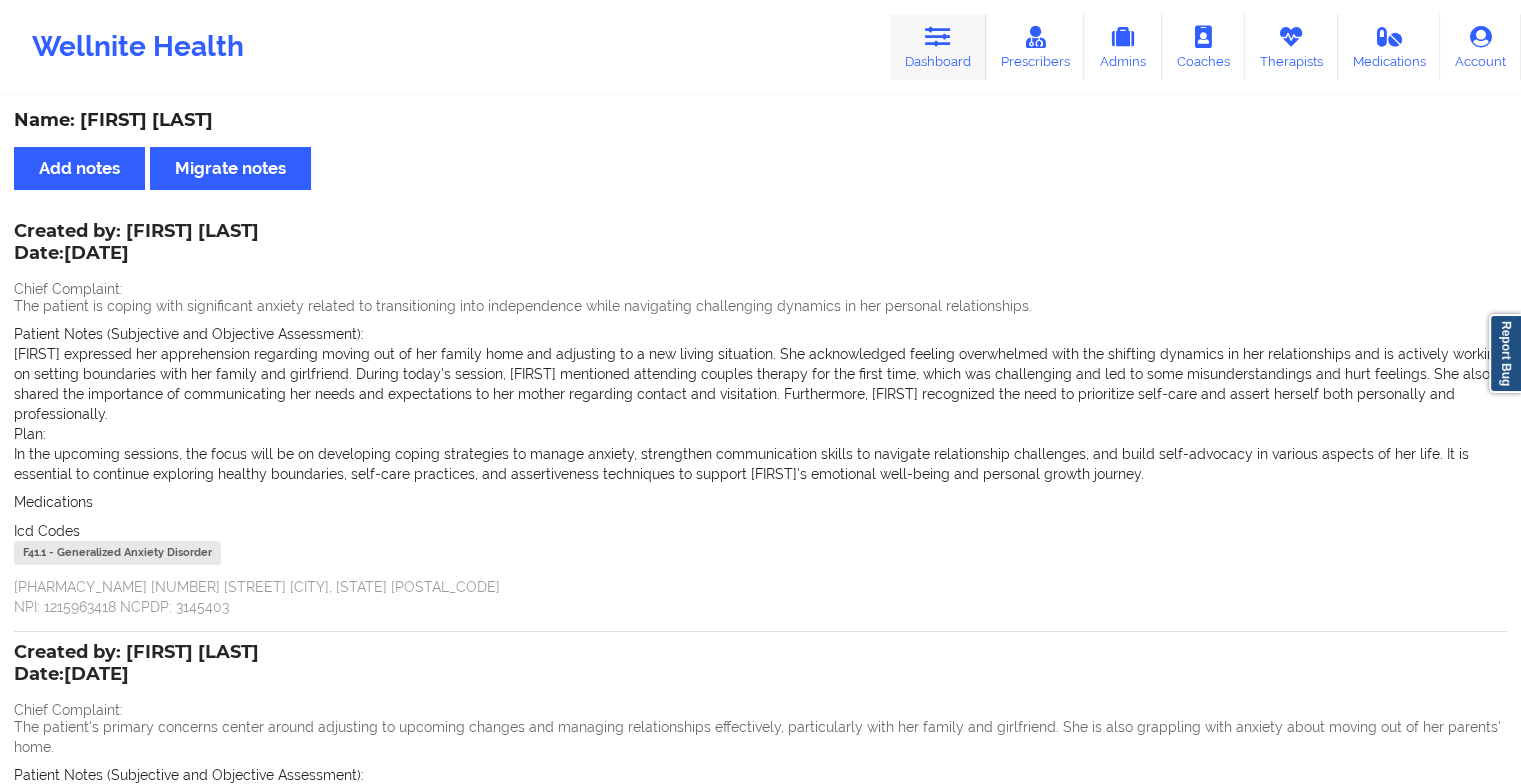 click on "Dashboard" at bounding box center (938, 47) 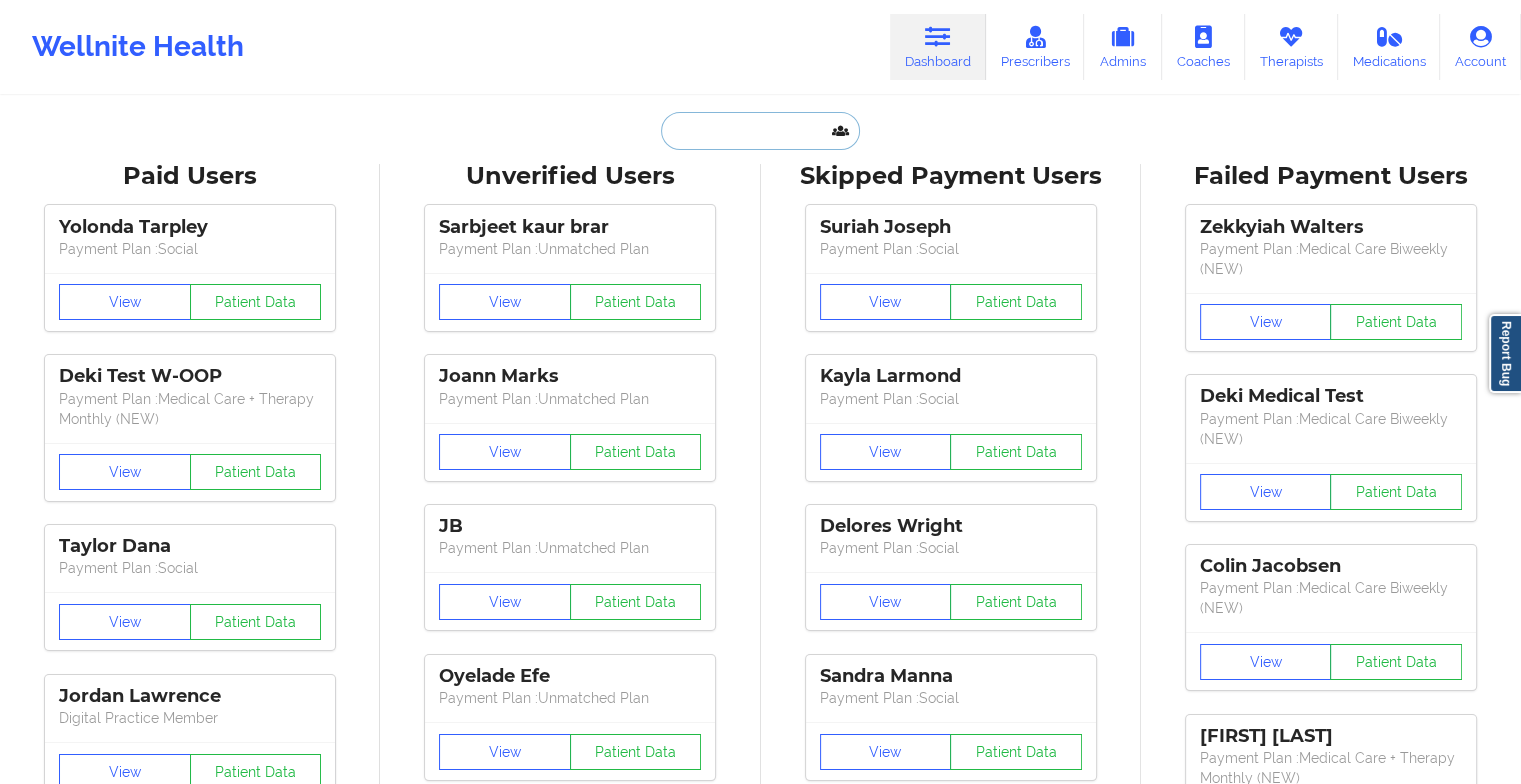 click at bounding box center [760, 131] 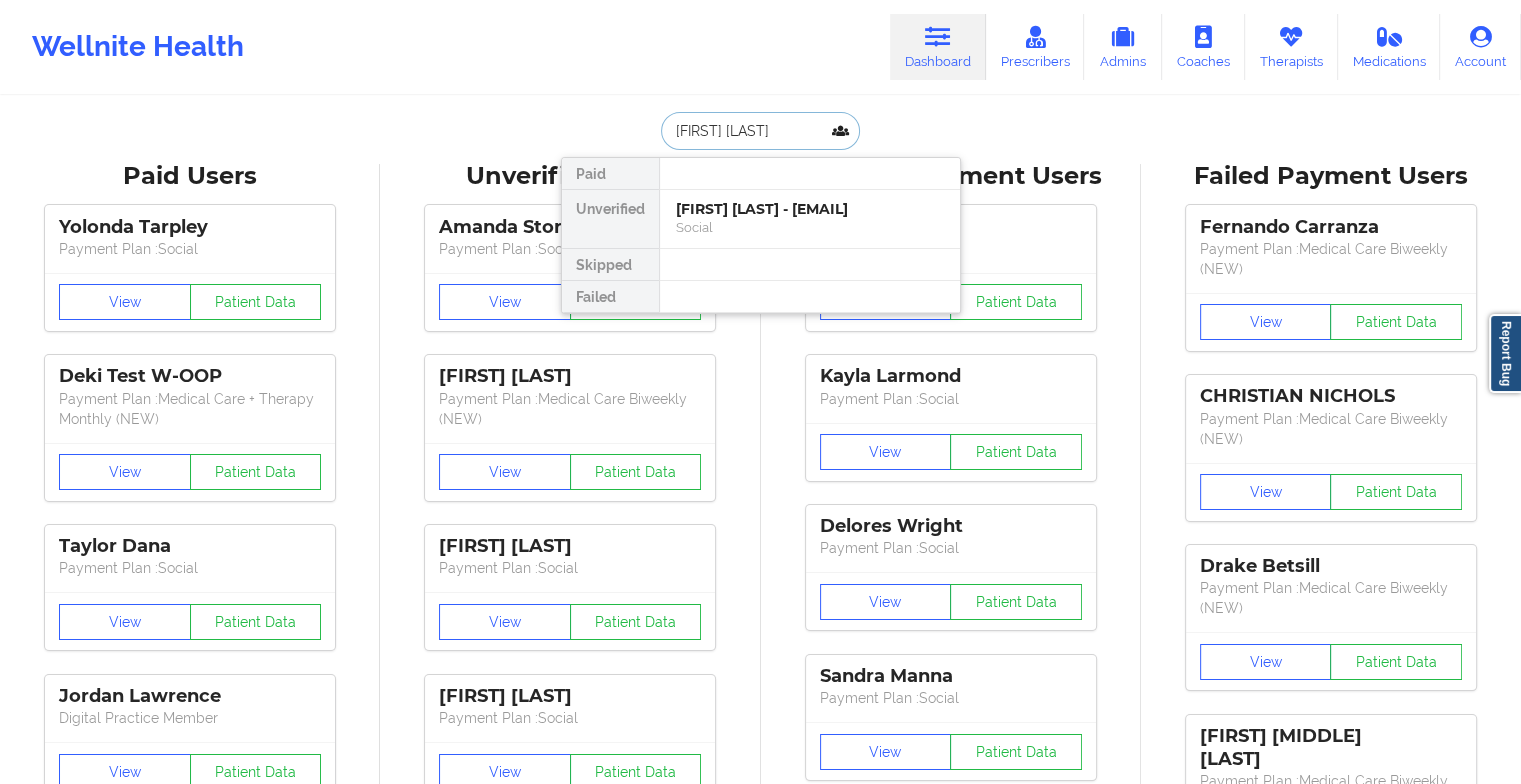 type on "[FIRST] [LAST]" 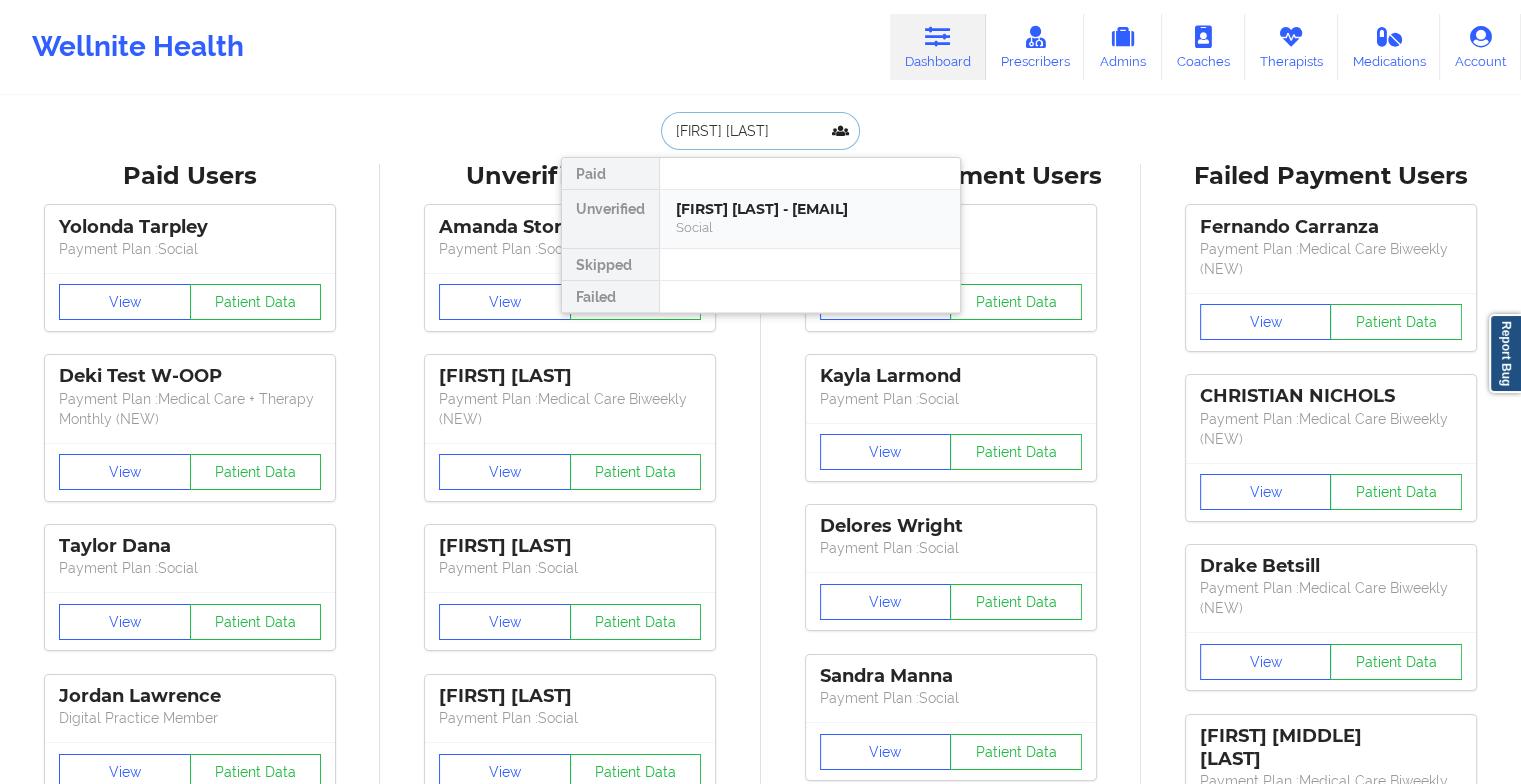 click on "[FIRST] [LAST] - [EMAIL]" at bounding box center (810, 209) 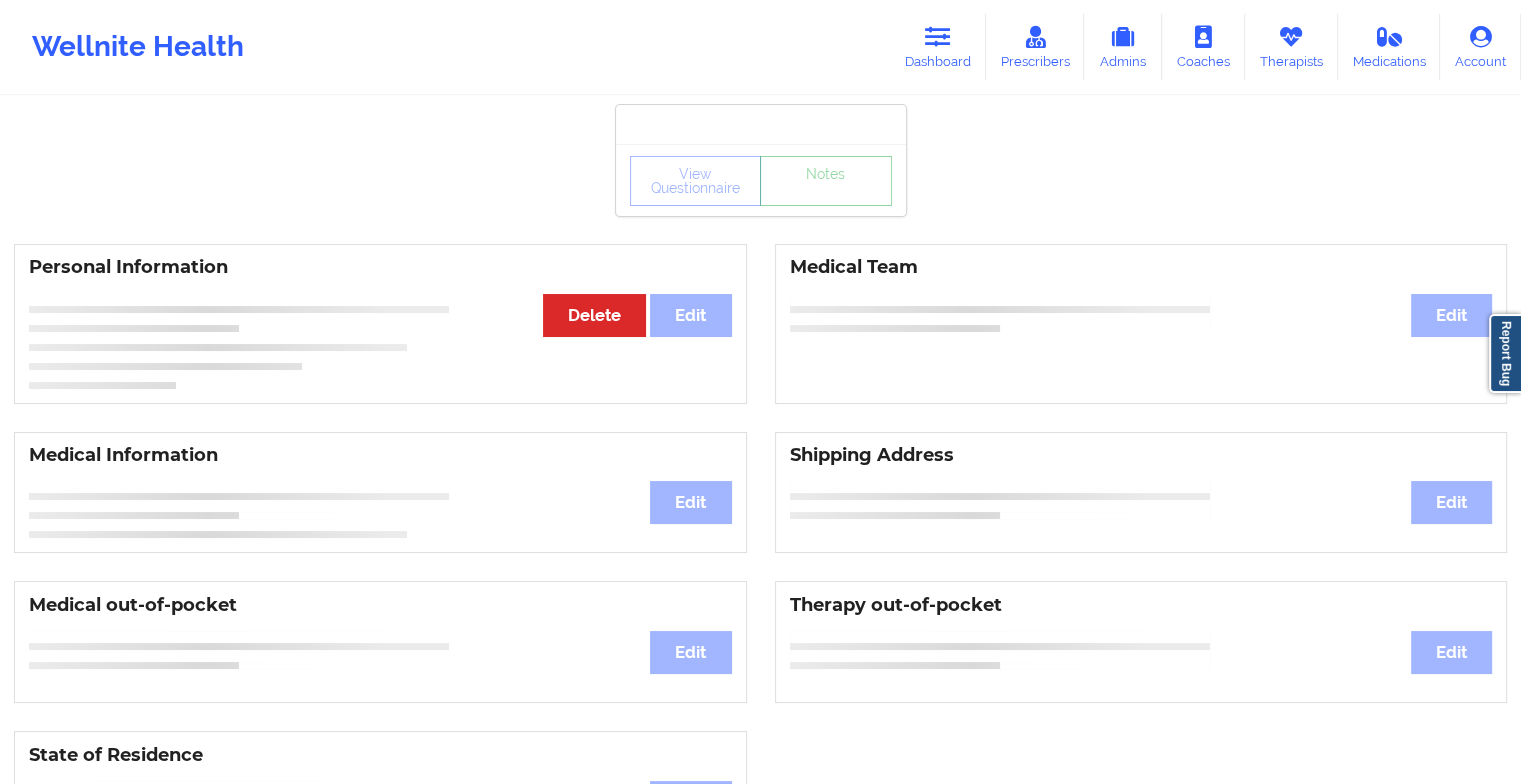 click on "Notes" at bounding box center (826, 181) 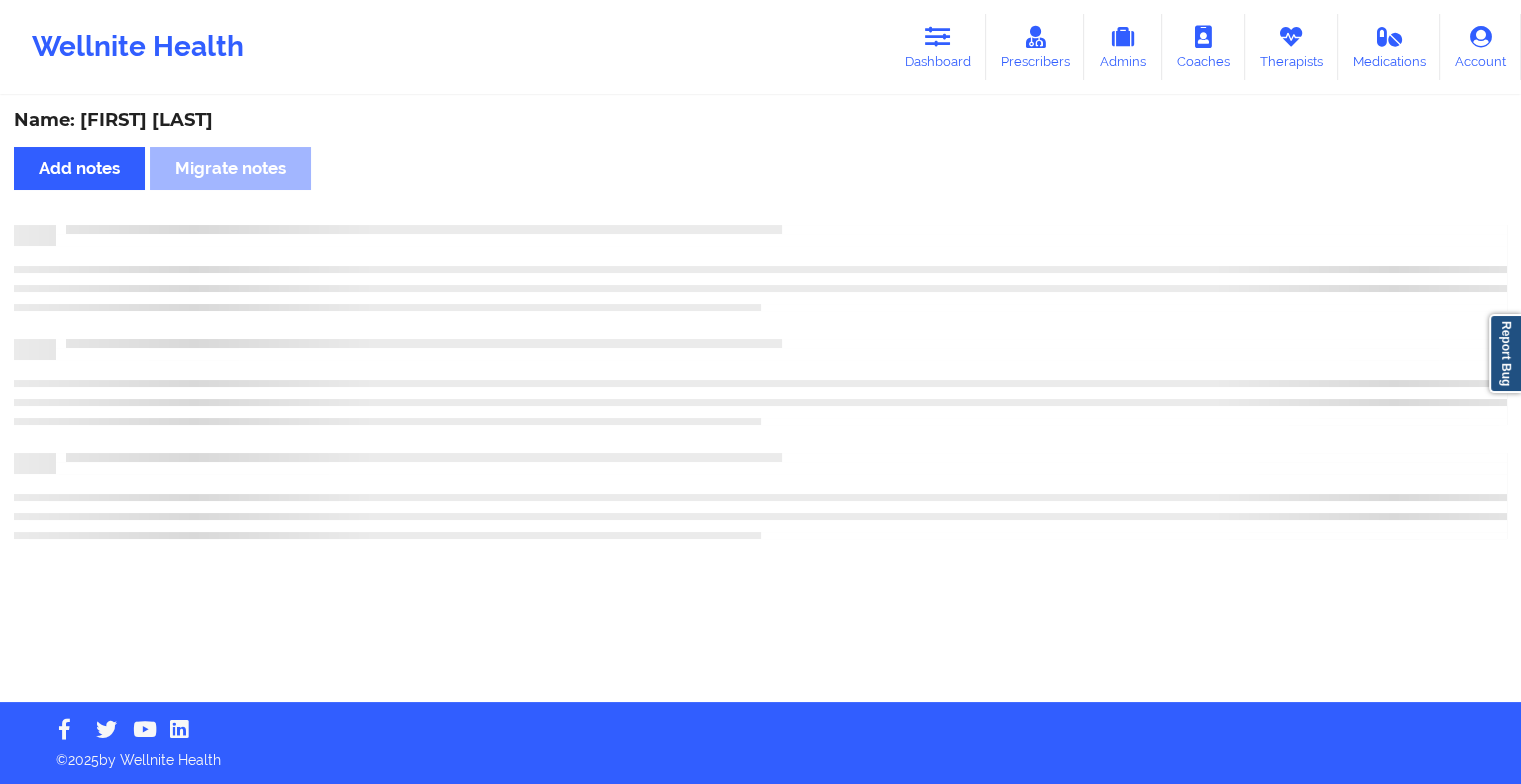 click on "Name: [FIRST] [LAST] Add notes Migrate notes" at bounding box center [760, 400] 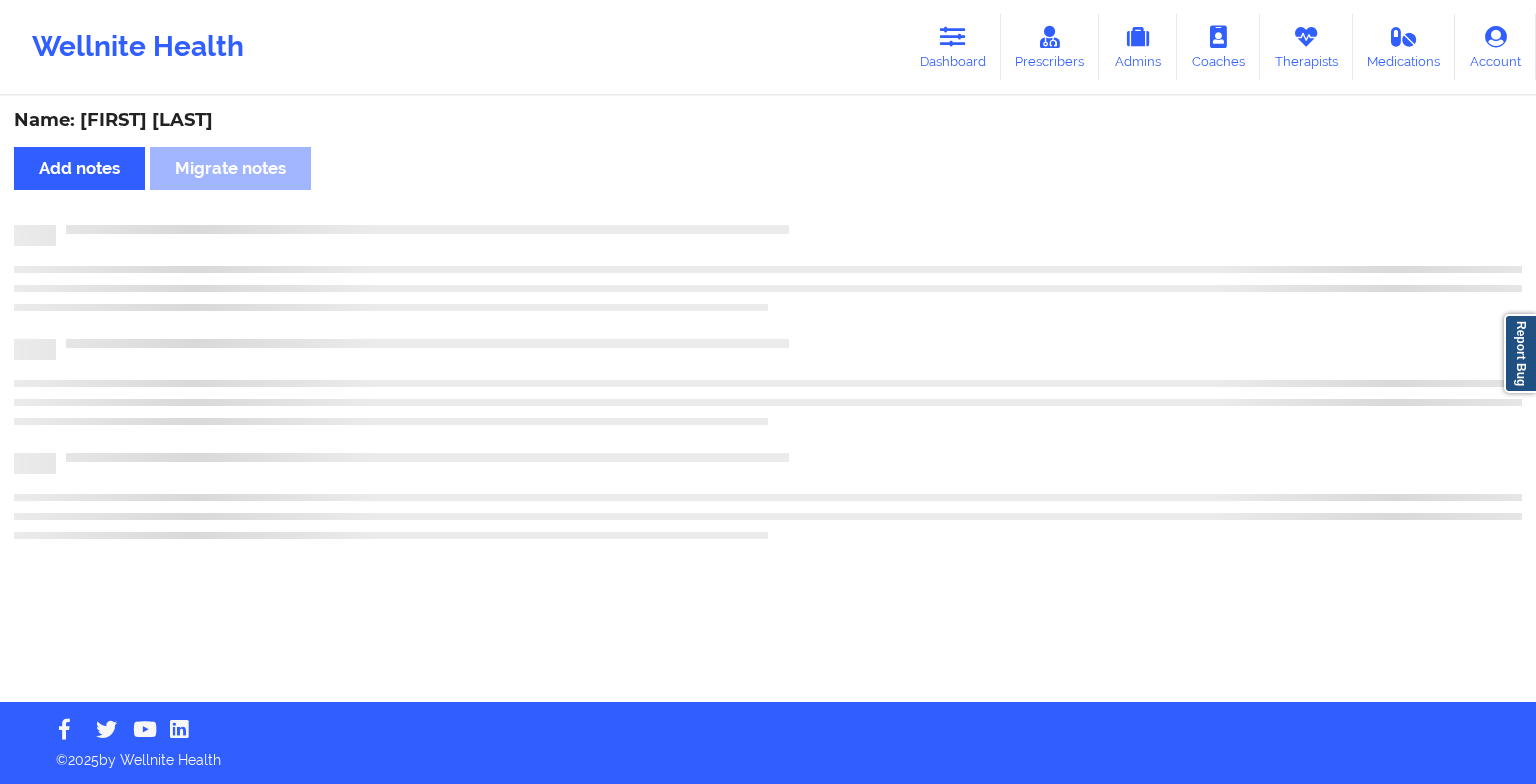 click on "Name: [FIRST] [LAST] Add notes Migrate notes" at bounding box center [768, 400] 